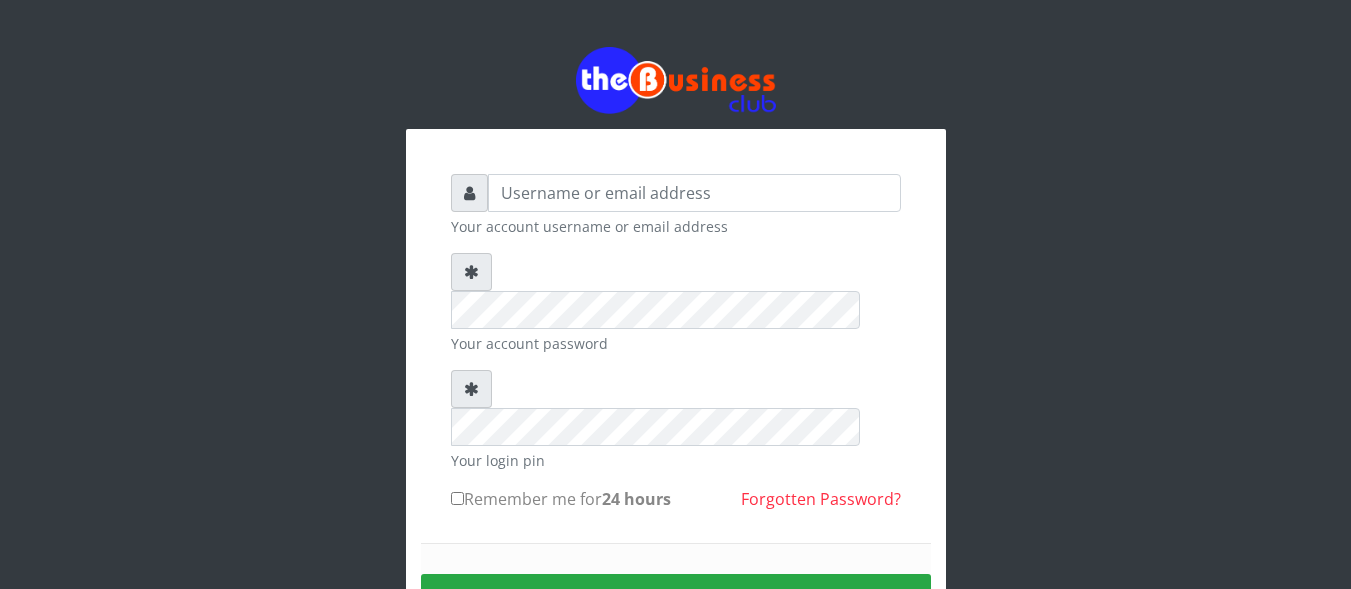 scroll, scrollTop: 0, scrollLeft: 0, axis: both 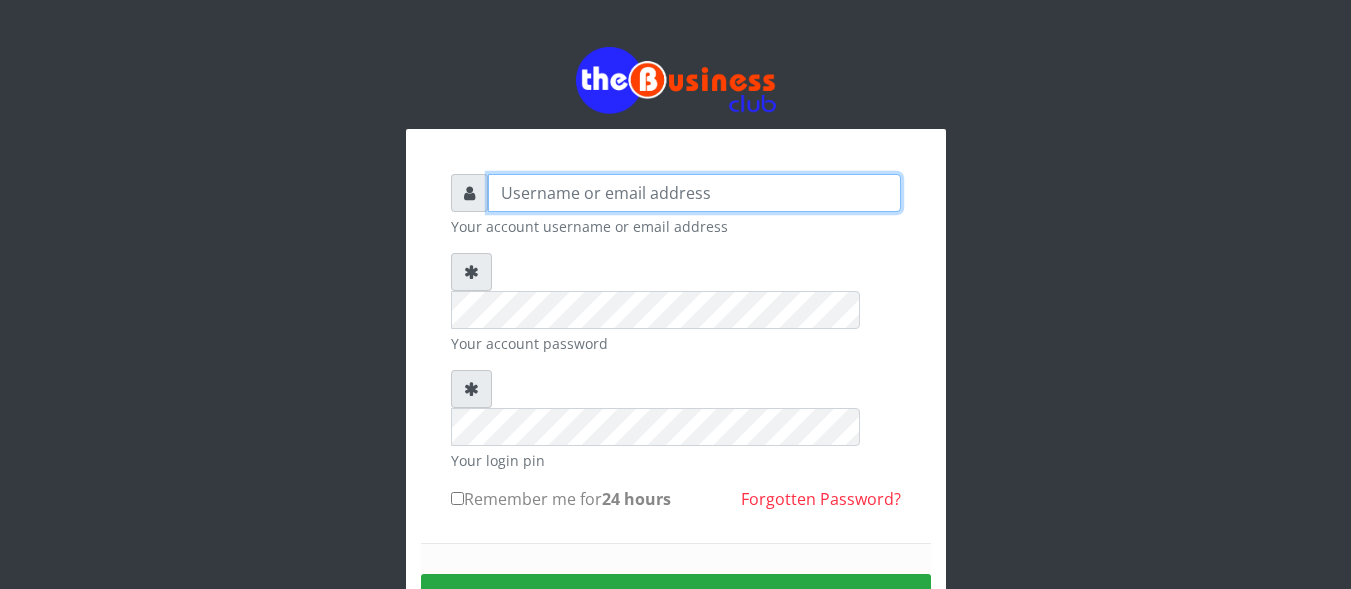 type on "Happinesschidera20@gmail.com" 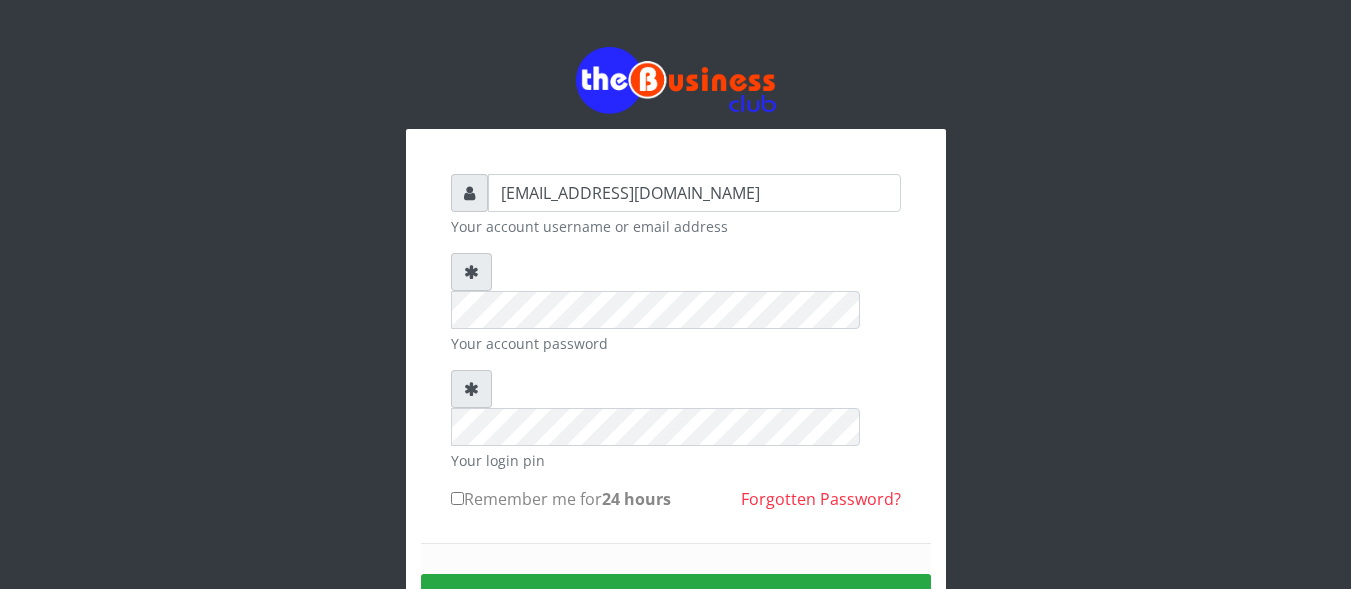 click on "Remember me for  24 hours" at bounding box center (457, 498) 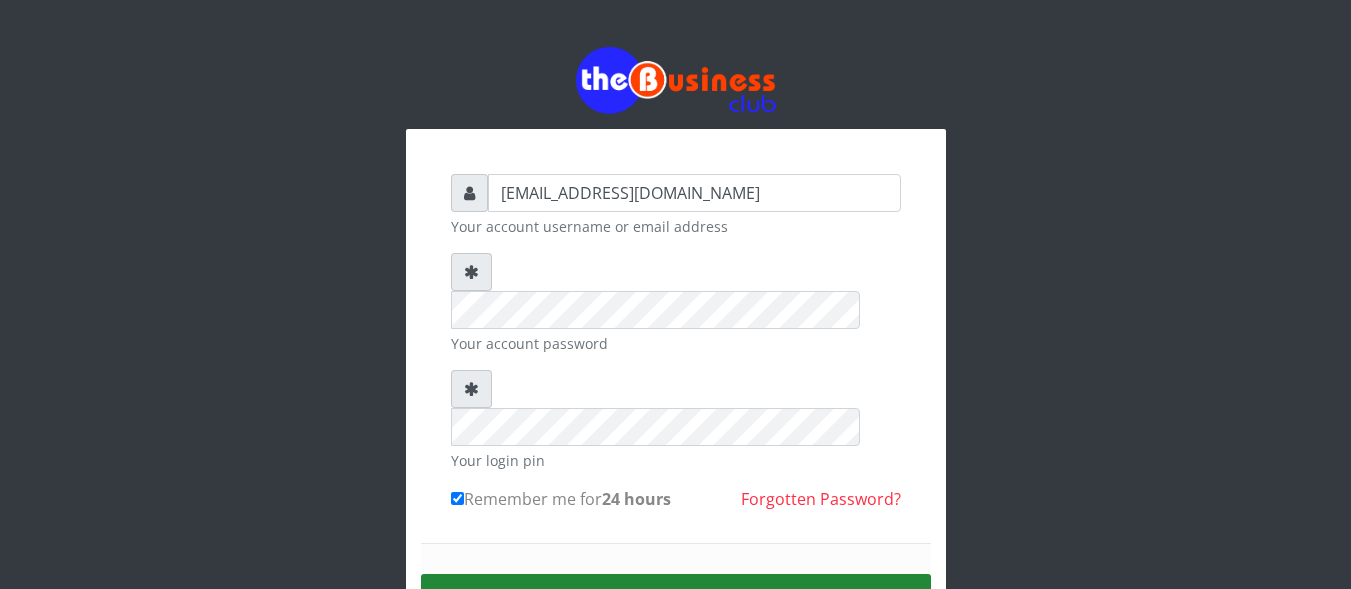 click on "Sign in" at bounding box center (676, 599) 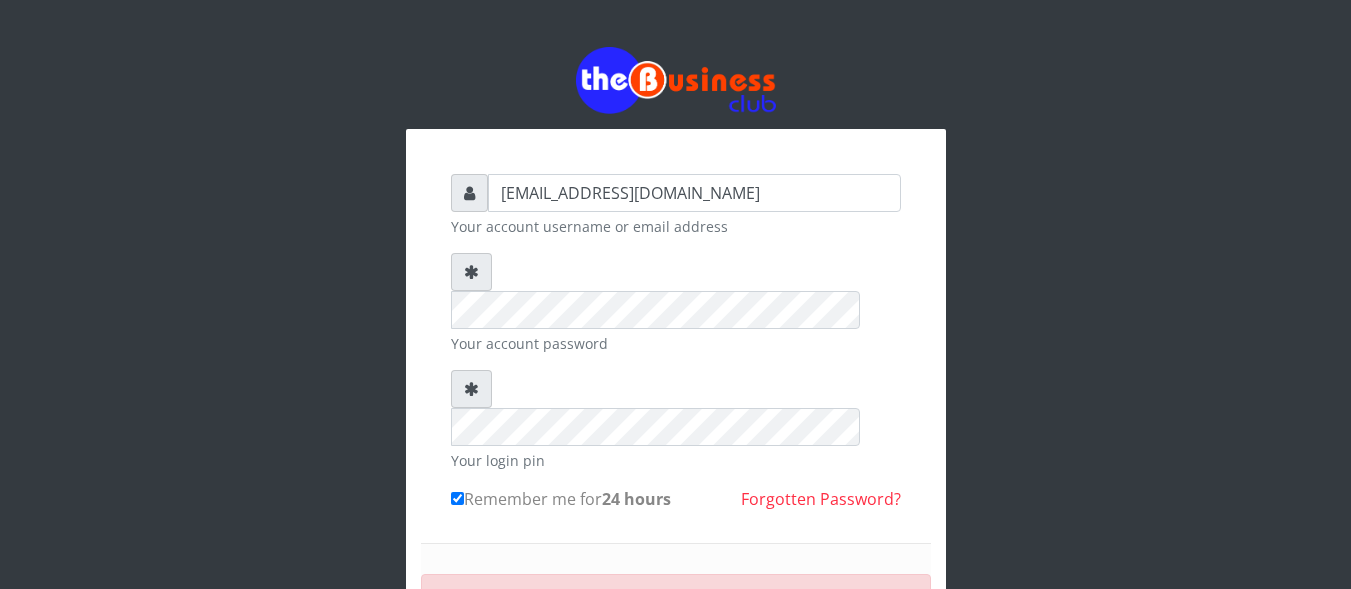 click on "SIGN IN" at bounding box center [676, 665] 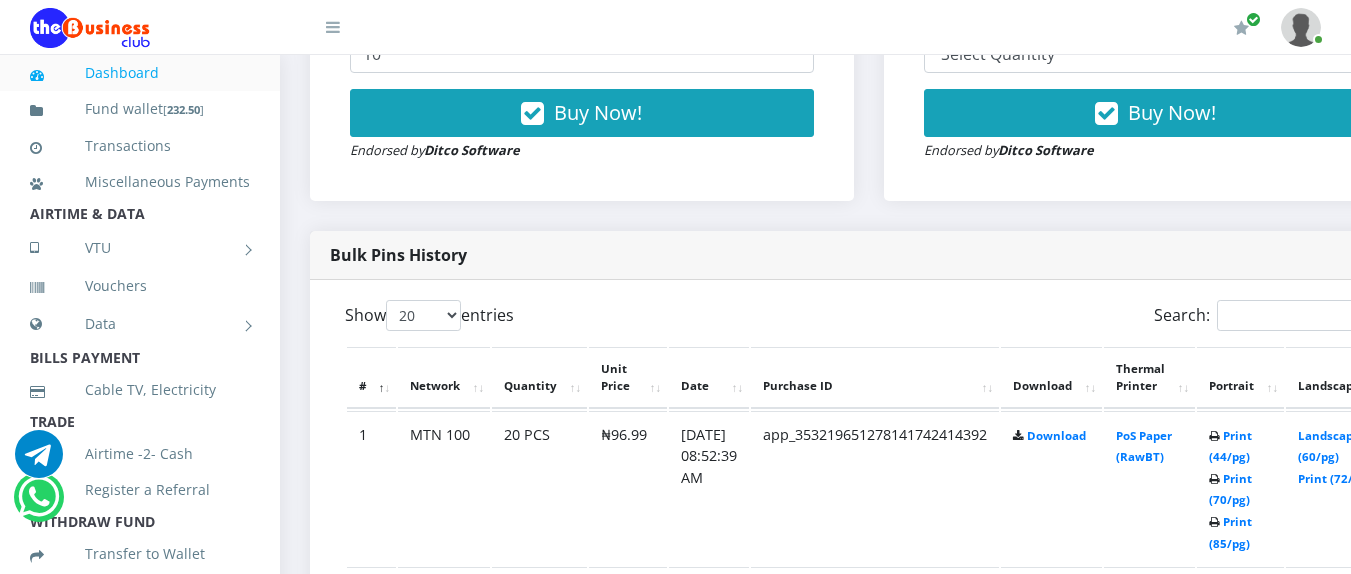 scroll, scrollTop: 840, scrollLeft: 0, axis: vertical 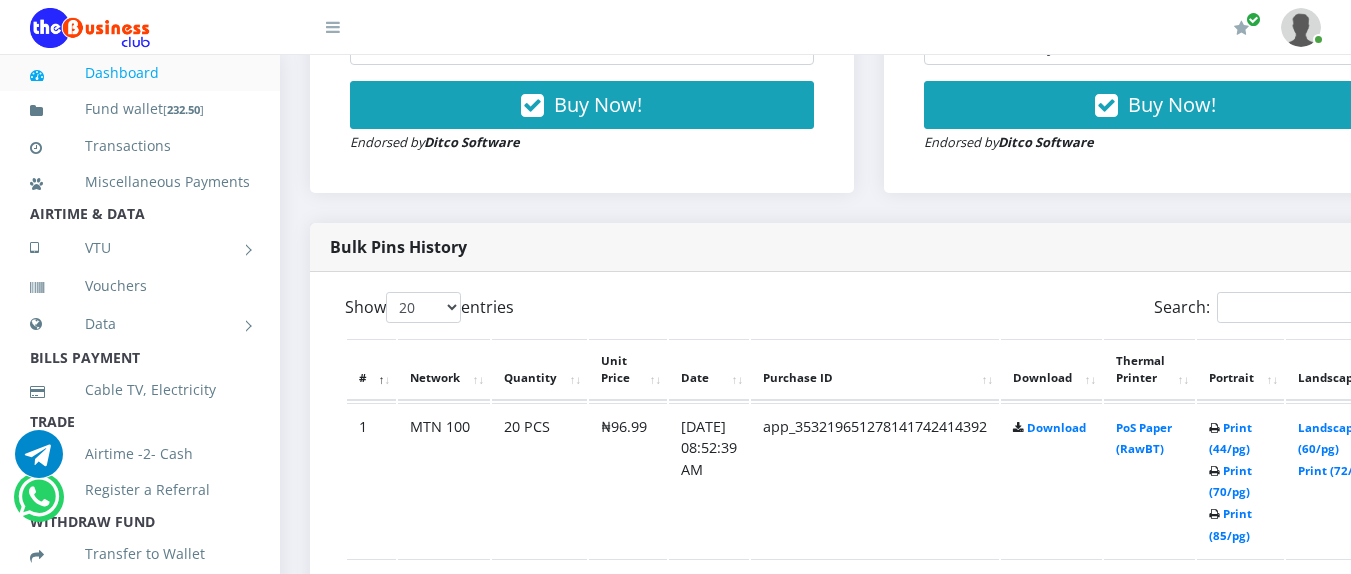 click at bounding box center [1214, 515] 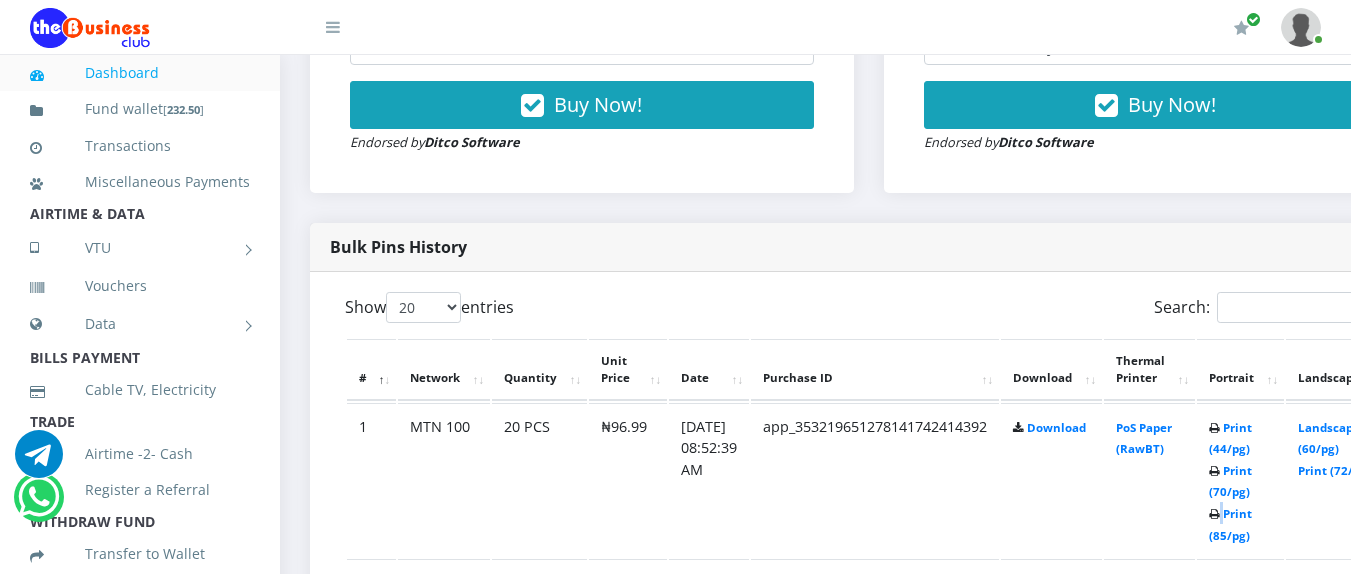 click at bounding box center (1214, 515) 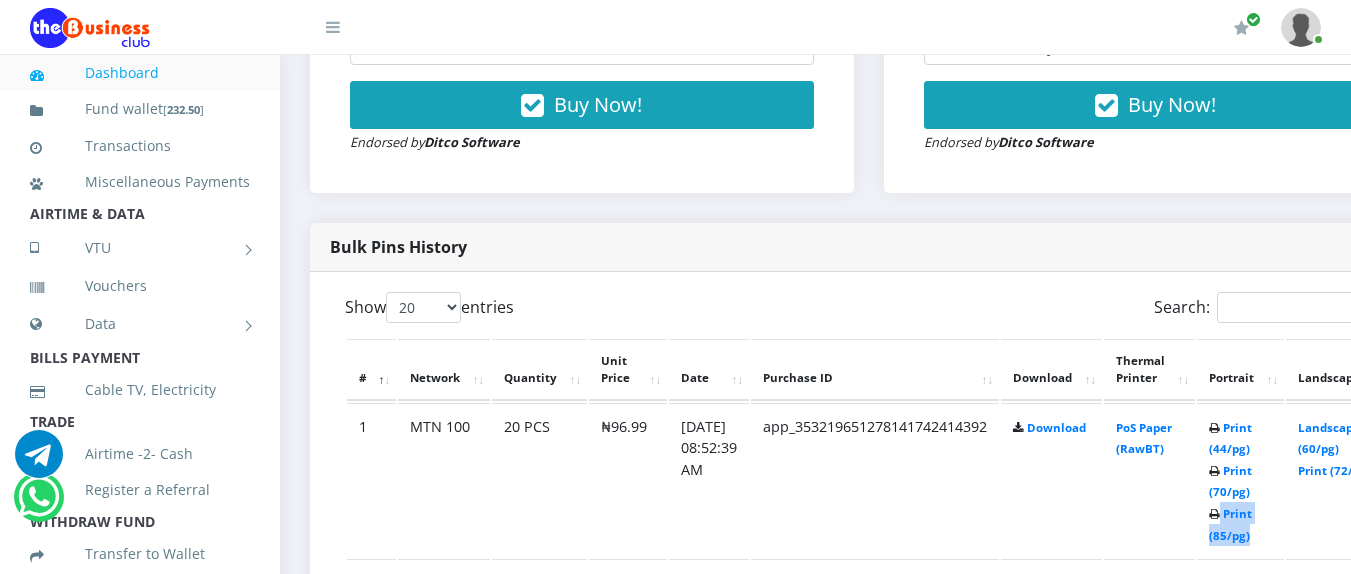 click at bounding box center [1214, 515] 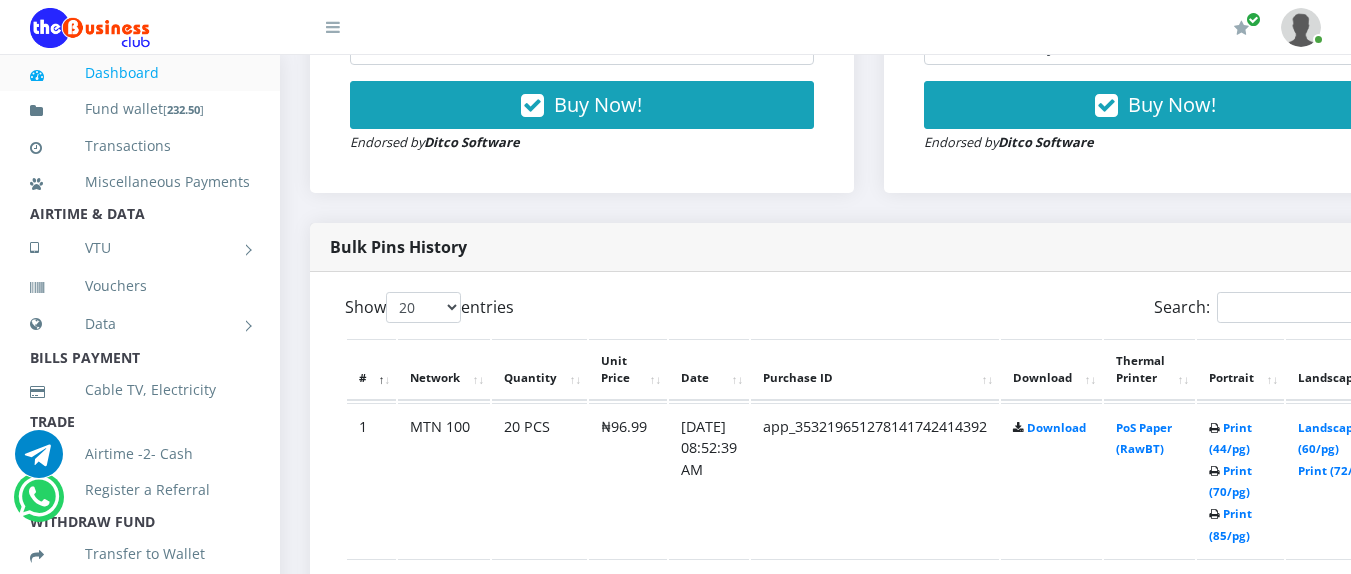 click at bounding box center (1214, 472) 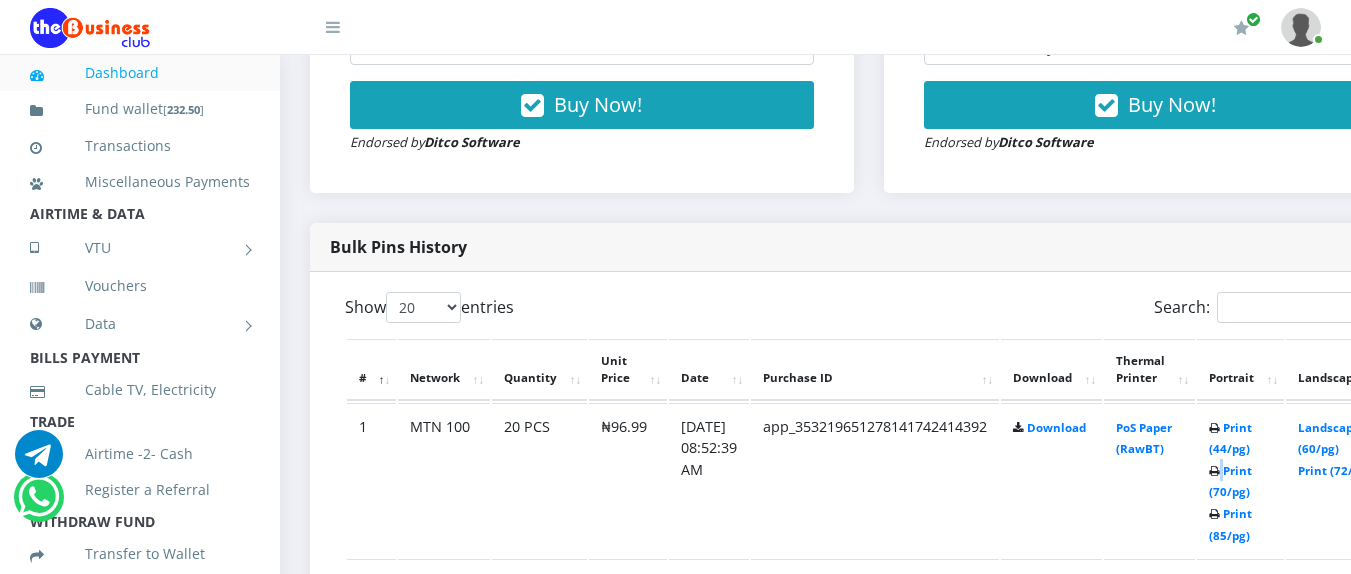 click at bounding box center (1214, 472) 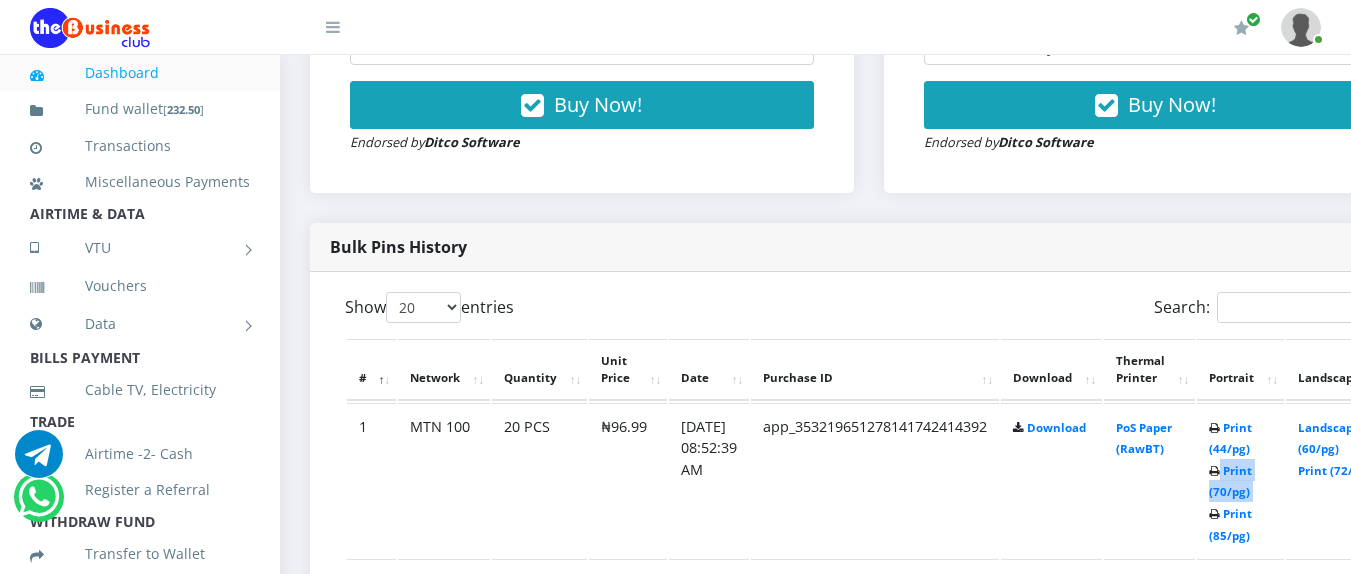 click at bounding box center [1214, 472] 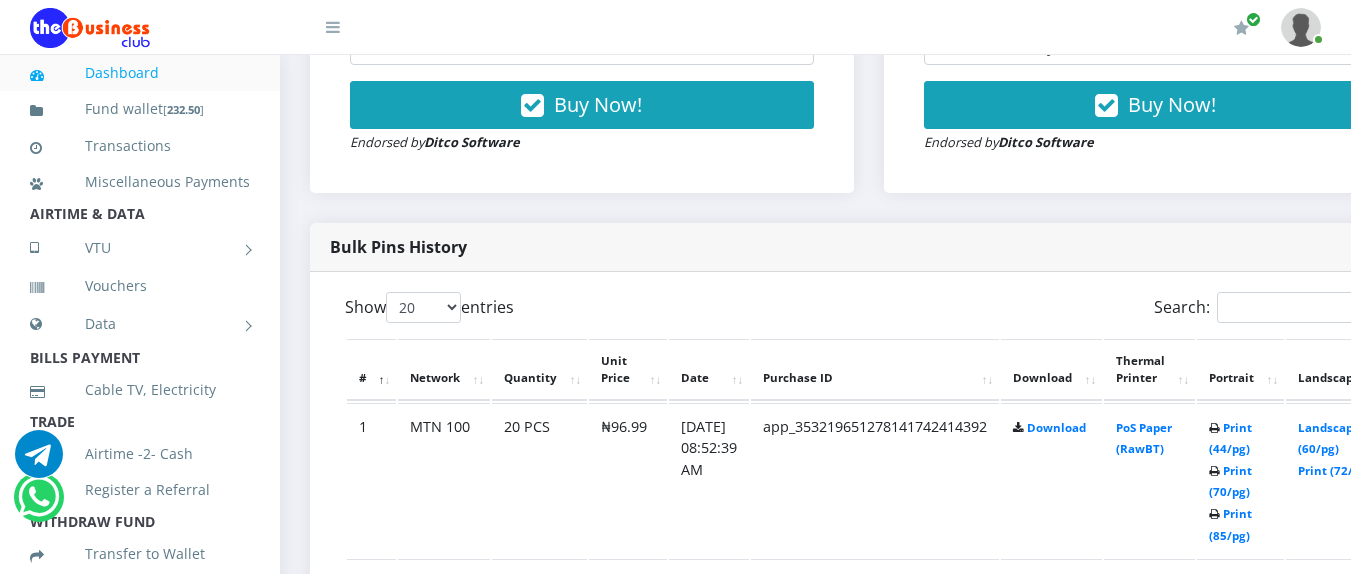 click at bounding box center (1214, 472) 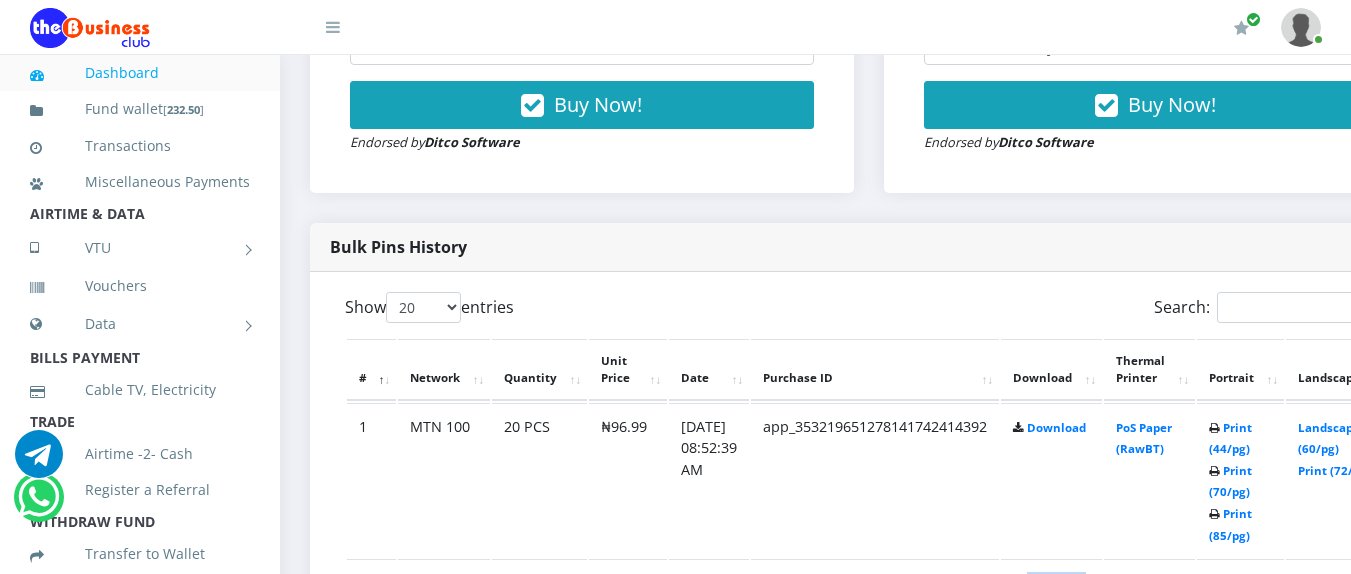 click on "Download" at bounding box center [1051, 636] 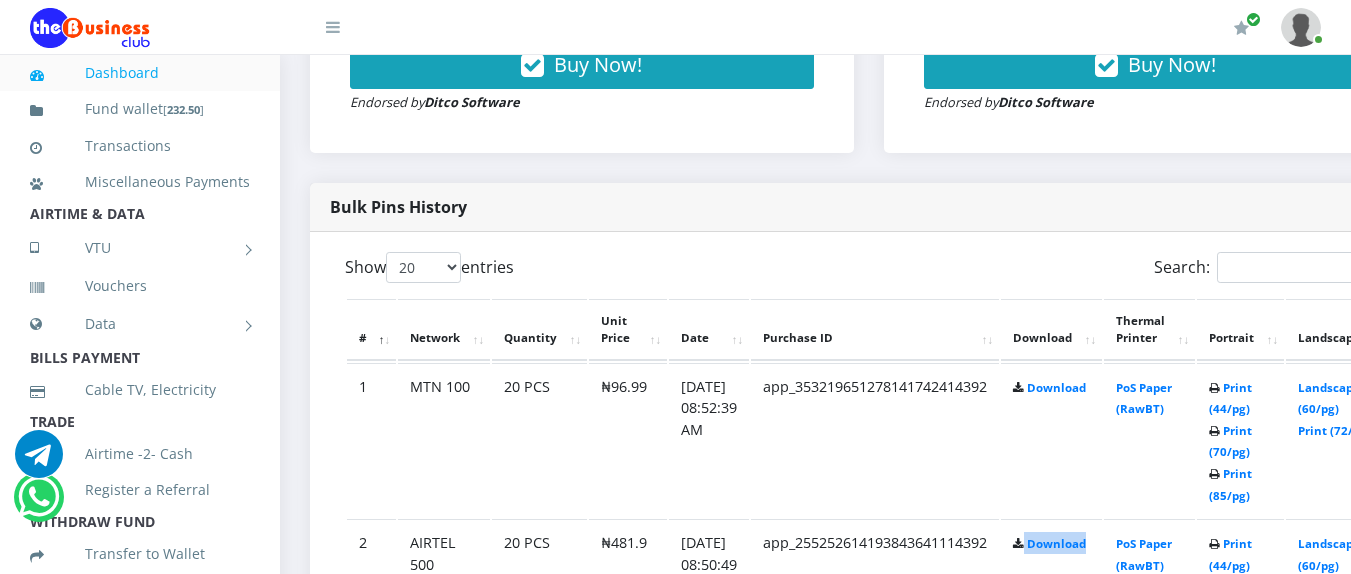 click on "Dashboard
Fund wallet  [ 232.50 ]
Transactions
Miscellaneous Payments
AIRTIME & DATA
VTU
Nigerian VTU
International VTU
Vouchers
Data
Shared Data
Data Bundle
TRADE" at bounding box center [675, 1466] 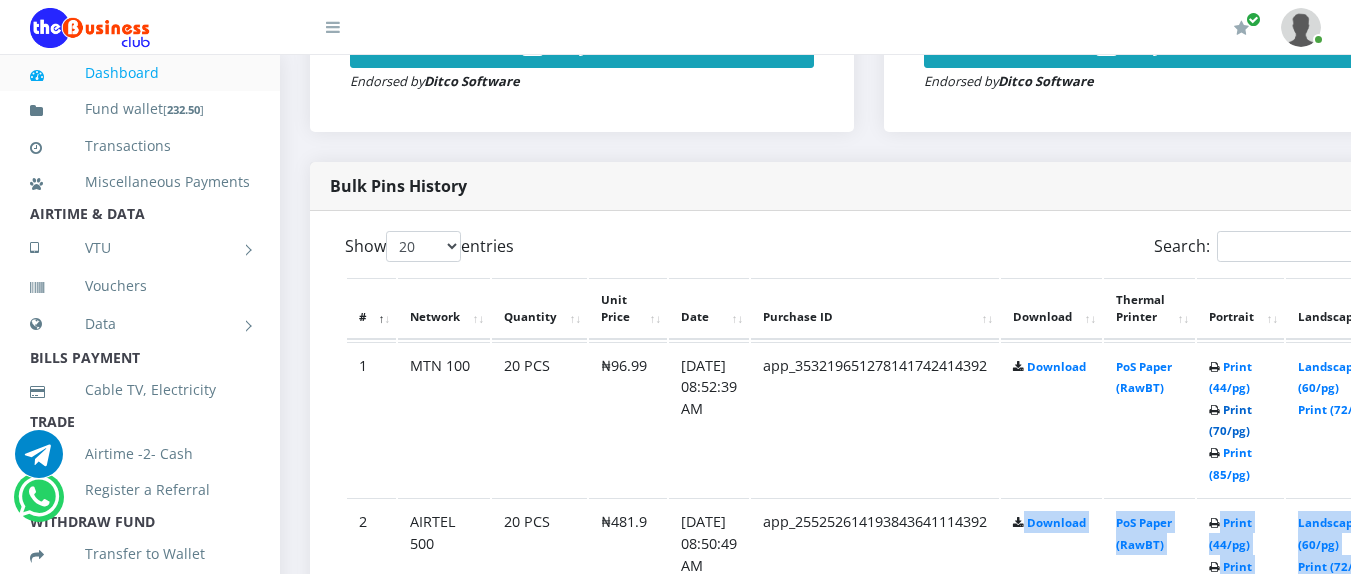 click on "Print (70/pg)" at bounding box center (1230, 420) 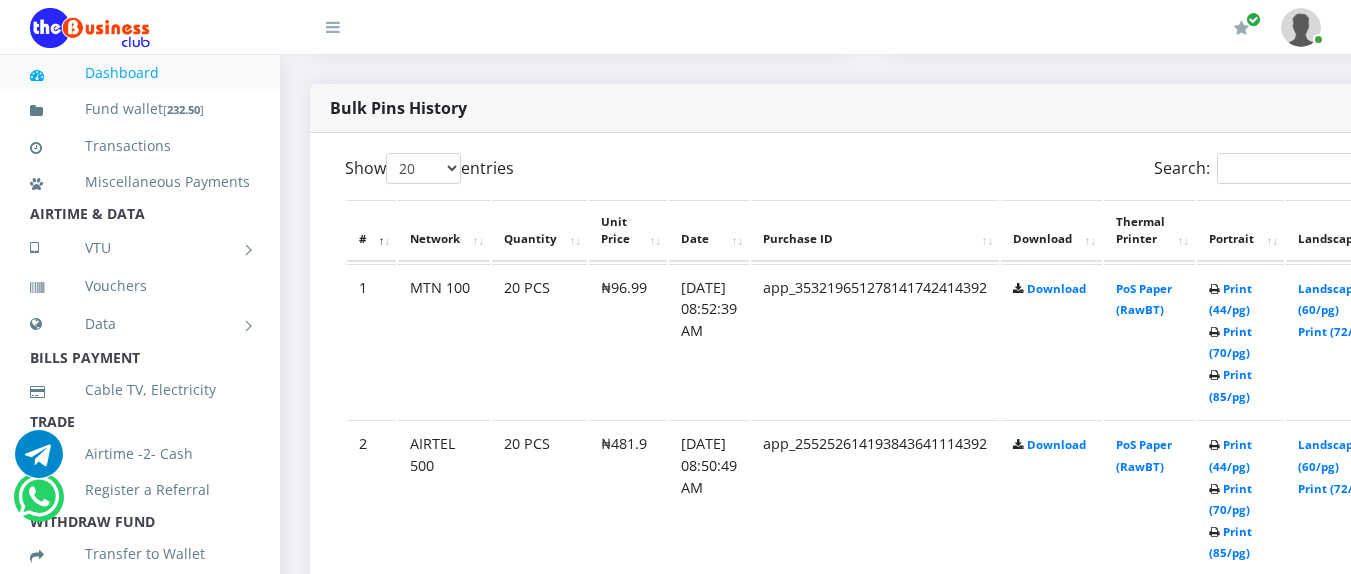 scroll, scrollTop: 981, scrollLeft: 0, axis: vertical 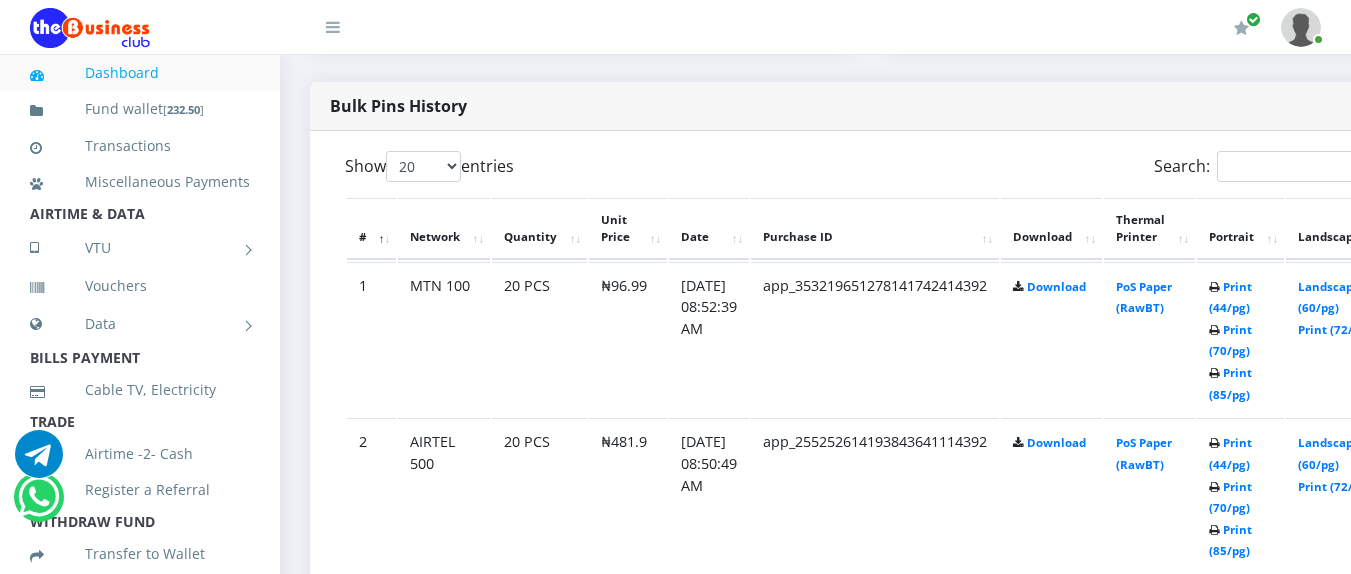 click on "Print (44/pg)   Print (70/pg)   Print (85/pg)" at bounding box center (1240, 495) 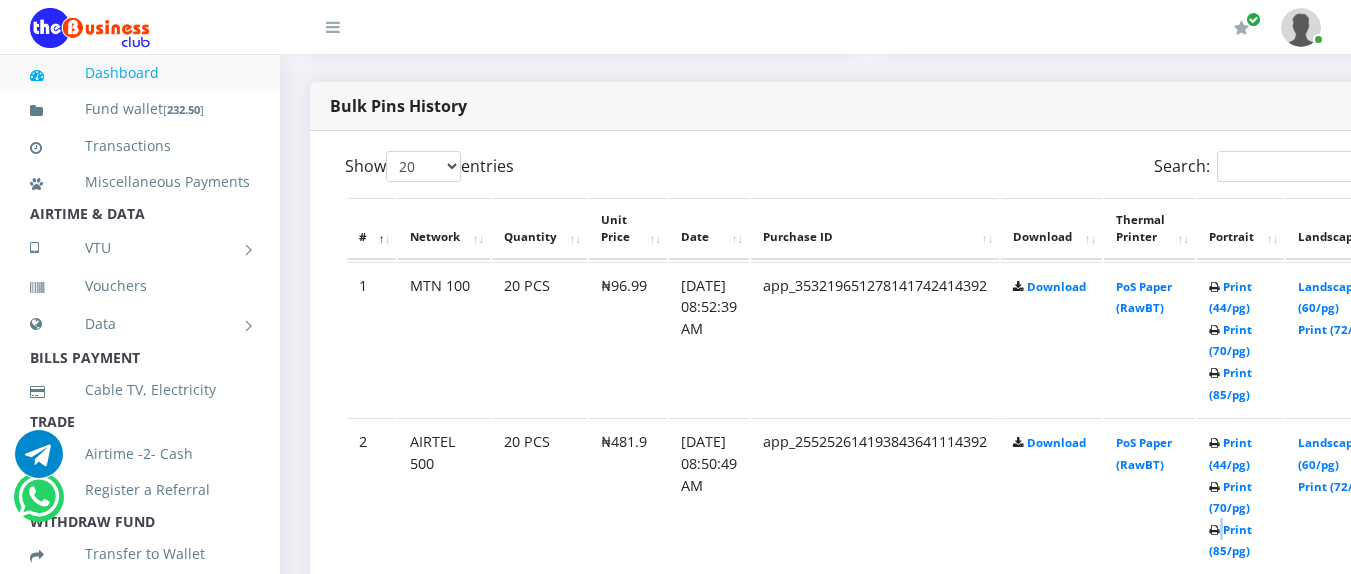 click on "Print (44/pg)   Print (70/pg)   Print (85/pg)" at bounding box center (1240, 495) 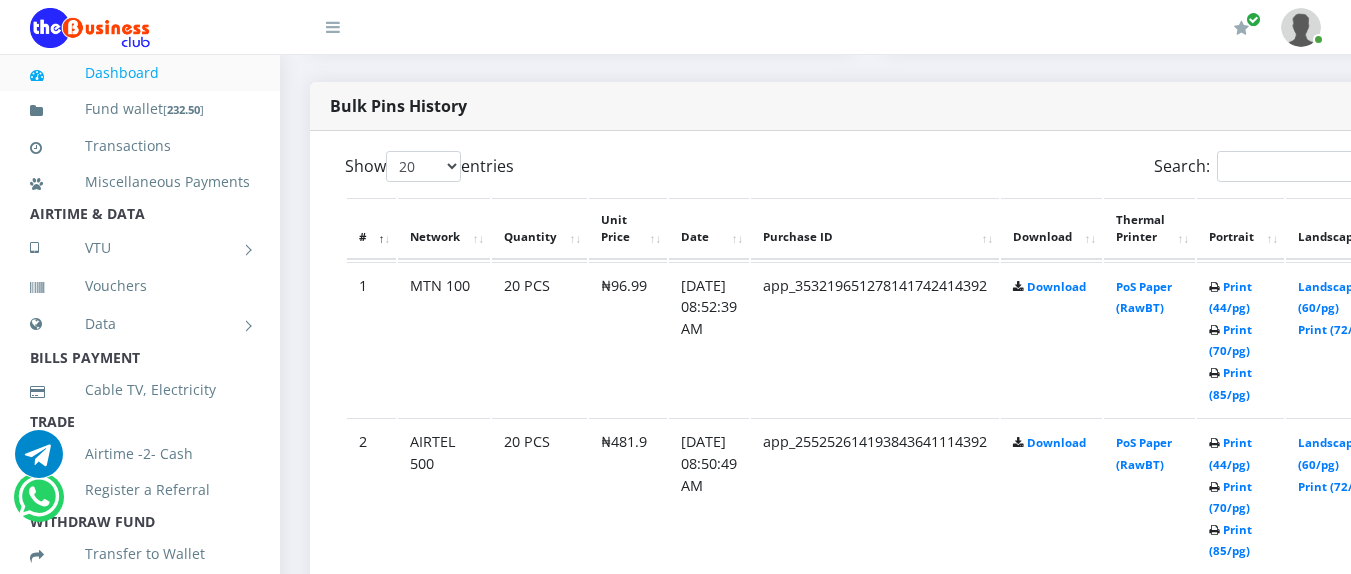 click on "Print (44/pg)   Print (70/pg)   Print (85/pg)" at bounding box center (1240, 495) 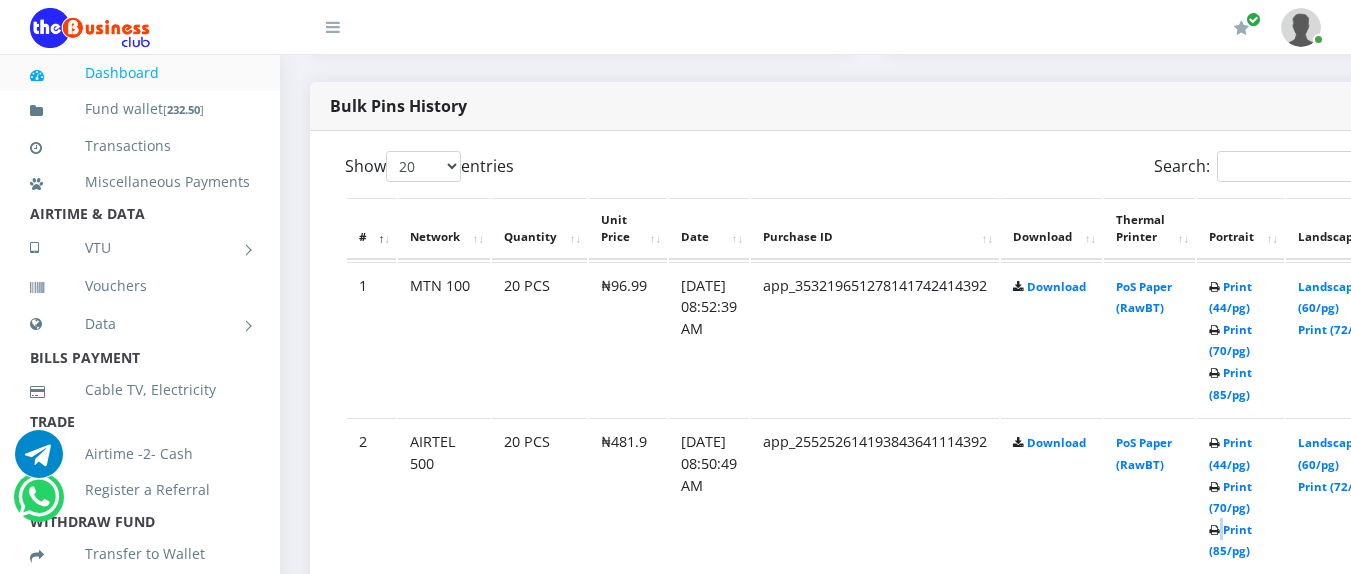 click at bounding box center [1214, 531] 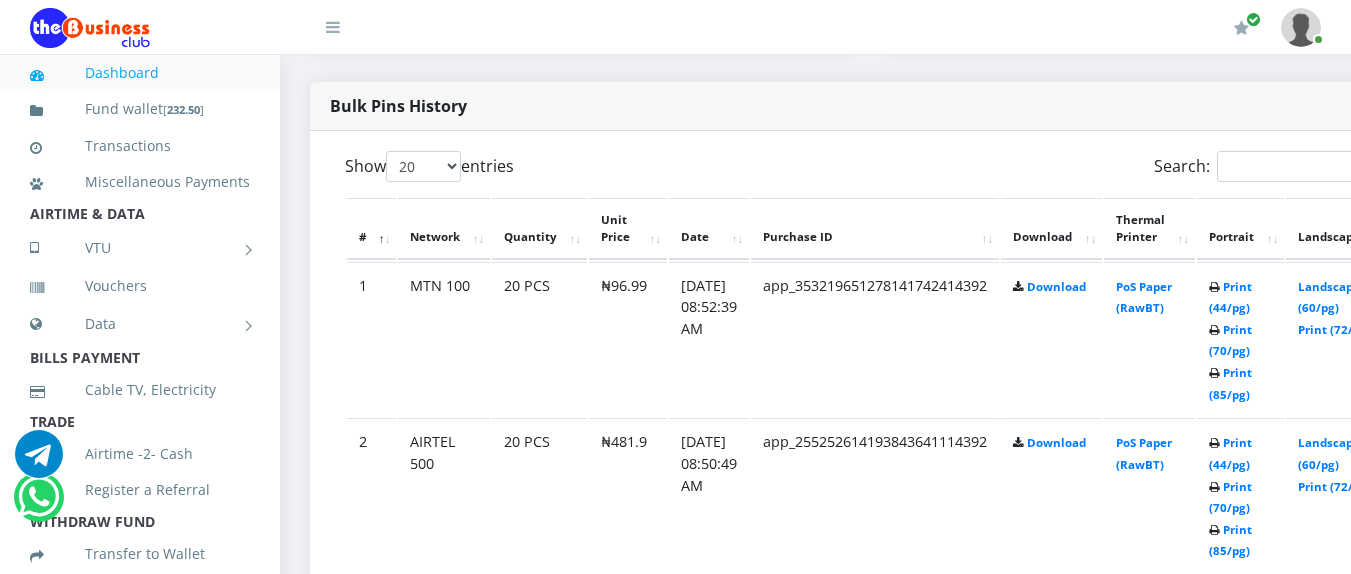 click at bounding box center (1214, 488) 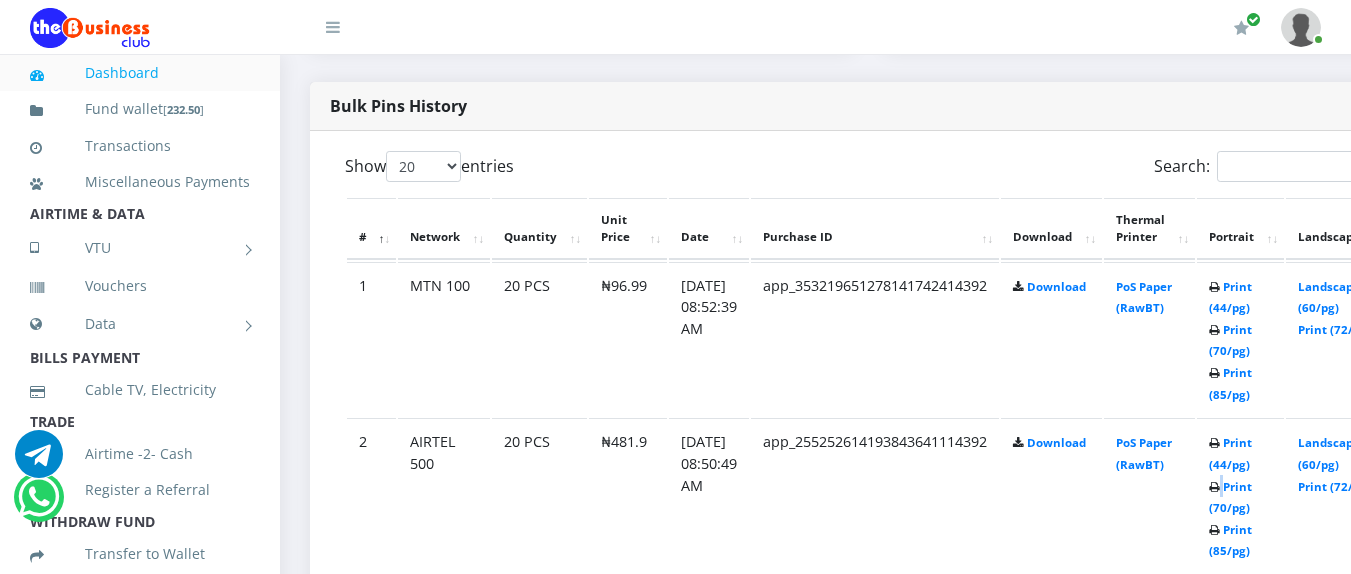 click on "Print (44/pg)   Print (70/pg)   Print (85/pg)" at bounding box center (1240, 495) 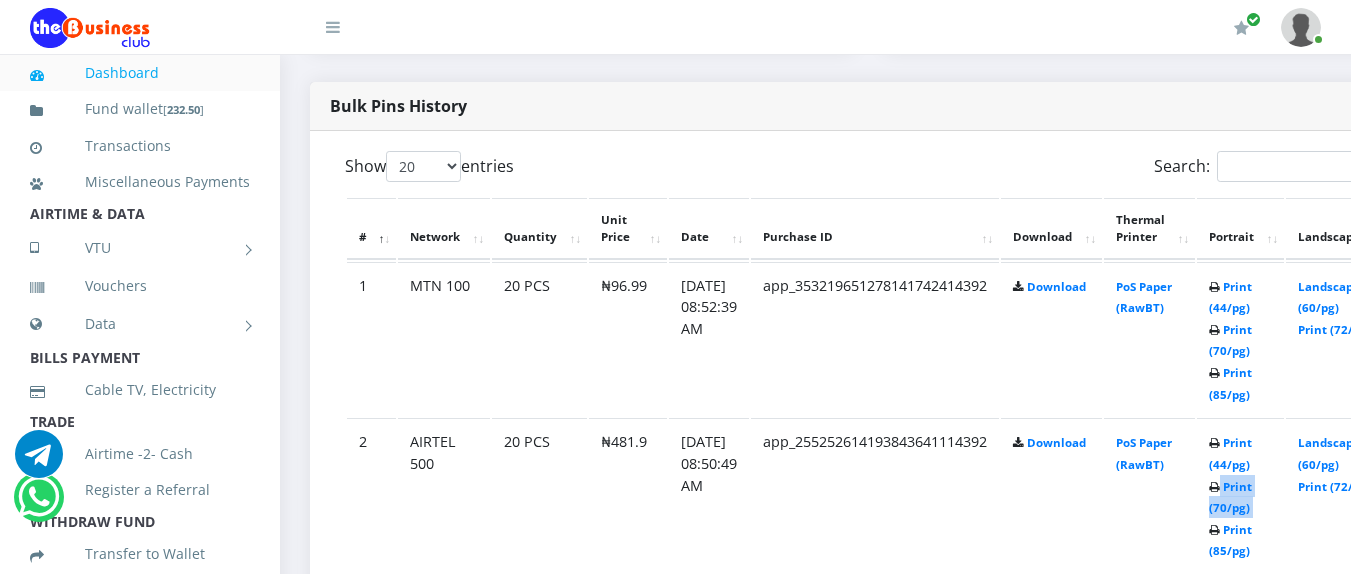 click on "Print (44/pg)   Print (70/pg)   Print (85/pg)" at bounding box center [1240, 495] 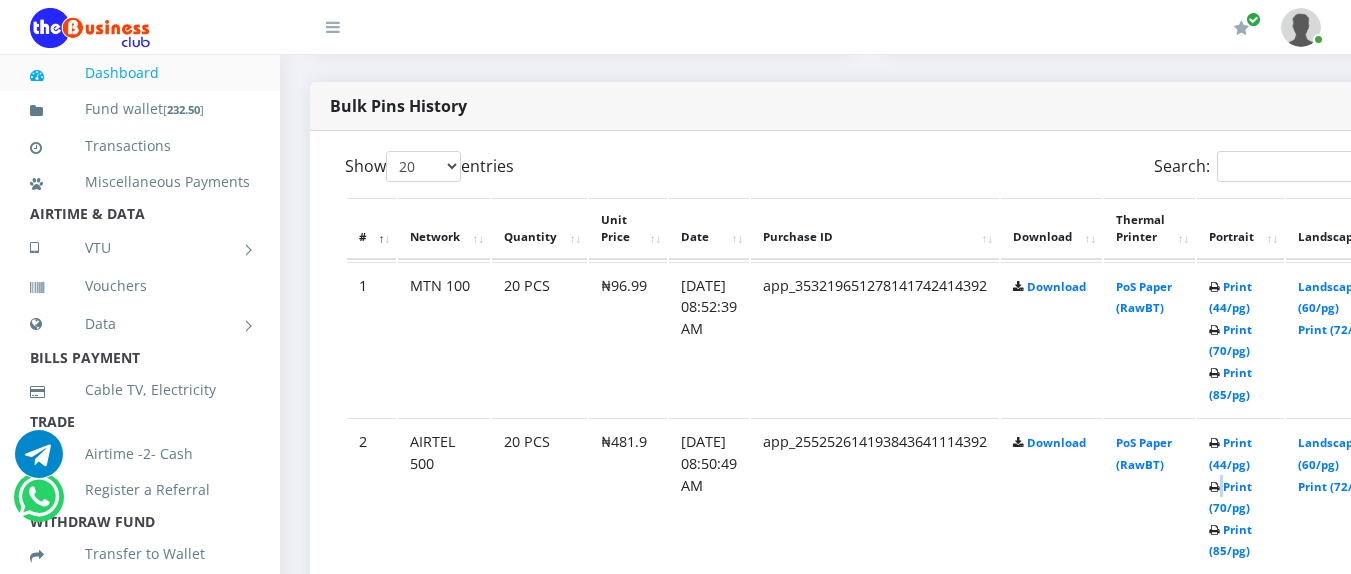click at bounding box center (1214, 488) 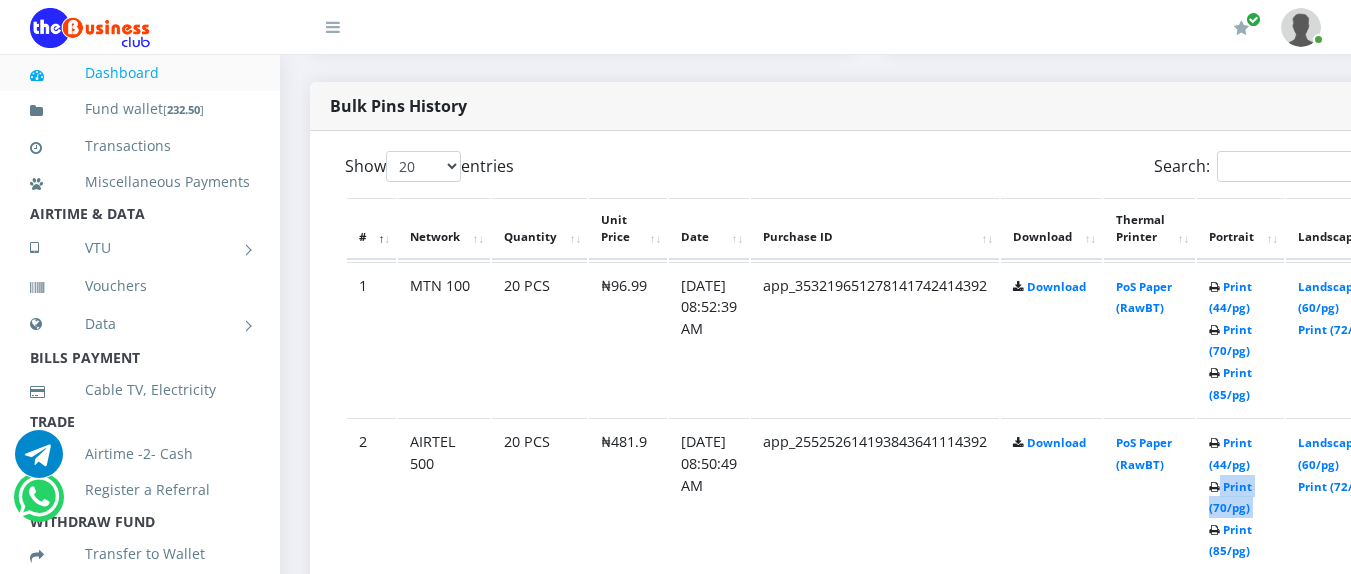 click at bounding box center (1214, 488) 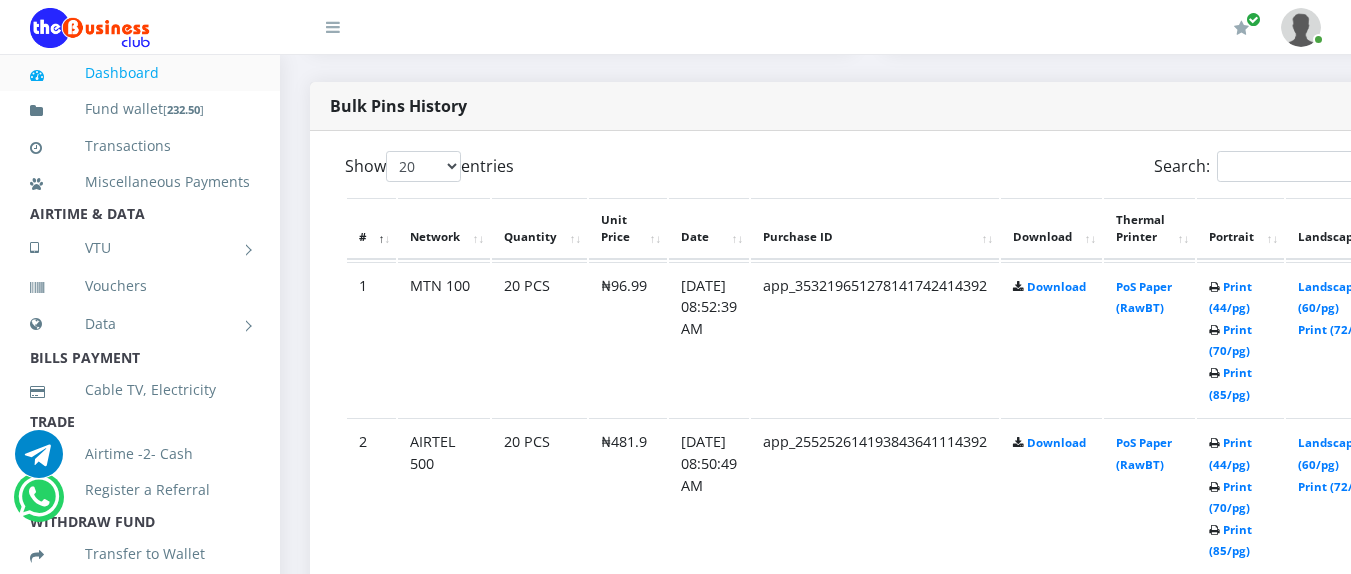 click at bounding box center [1214, 488] 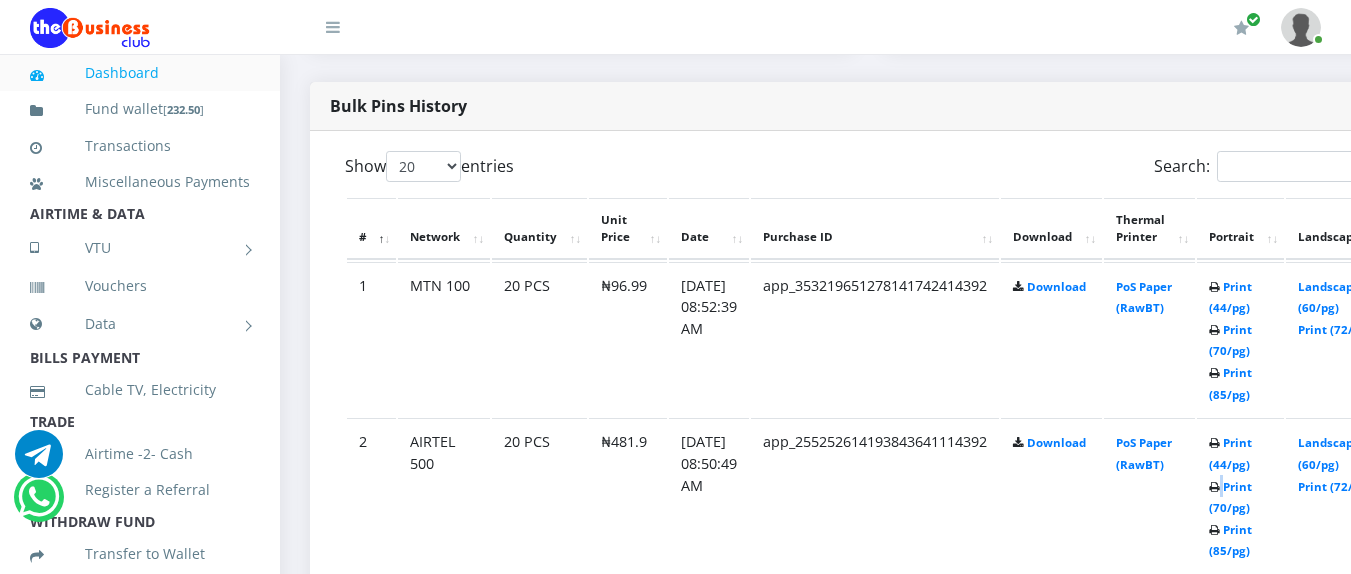 click at bounding box center (1214, 488) 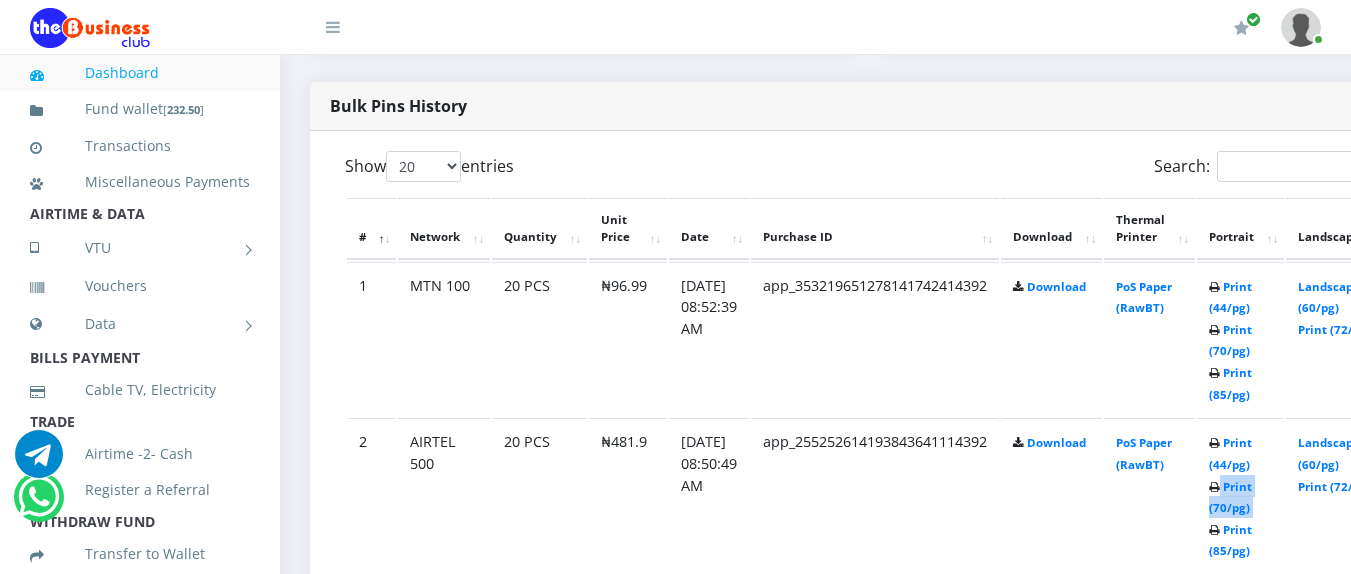 click at bounding box center [1214, 488] 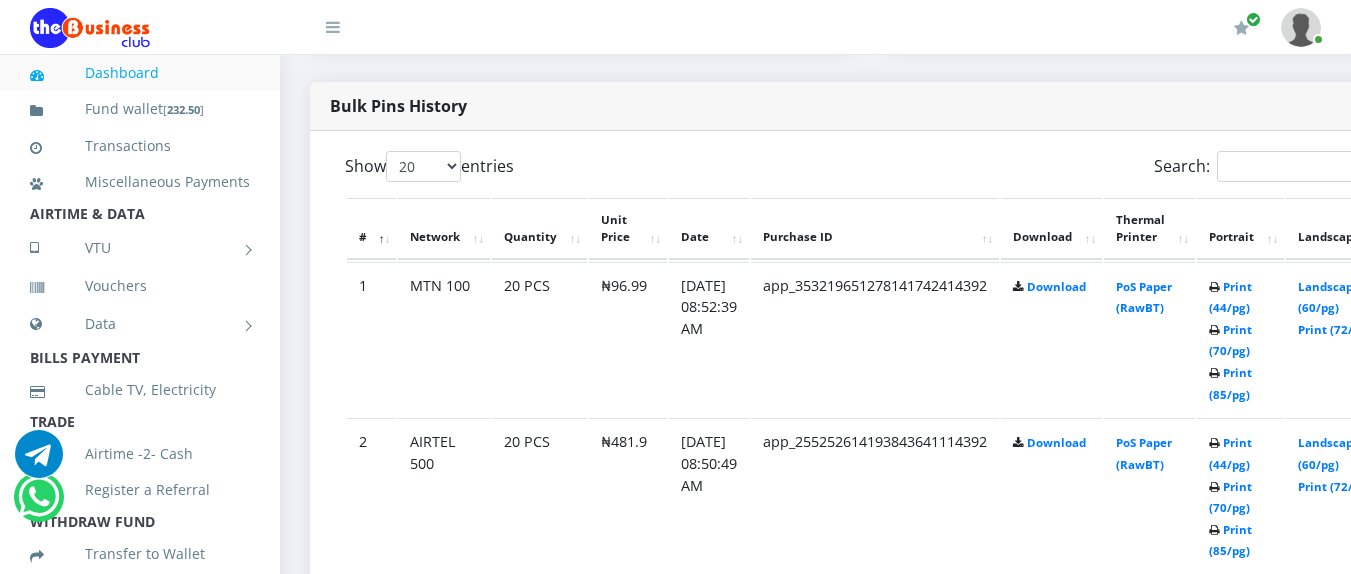 click on "Print (44/pg)   Print (70/pg)   Print (85/pg)" at bounding box center (1240, 495) 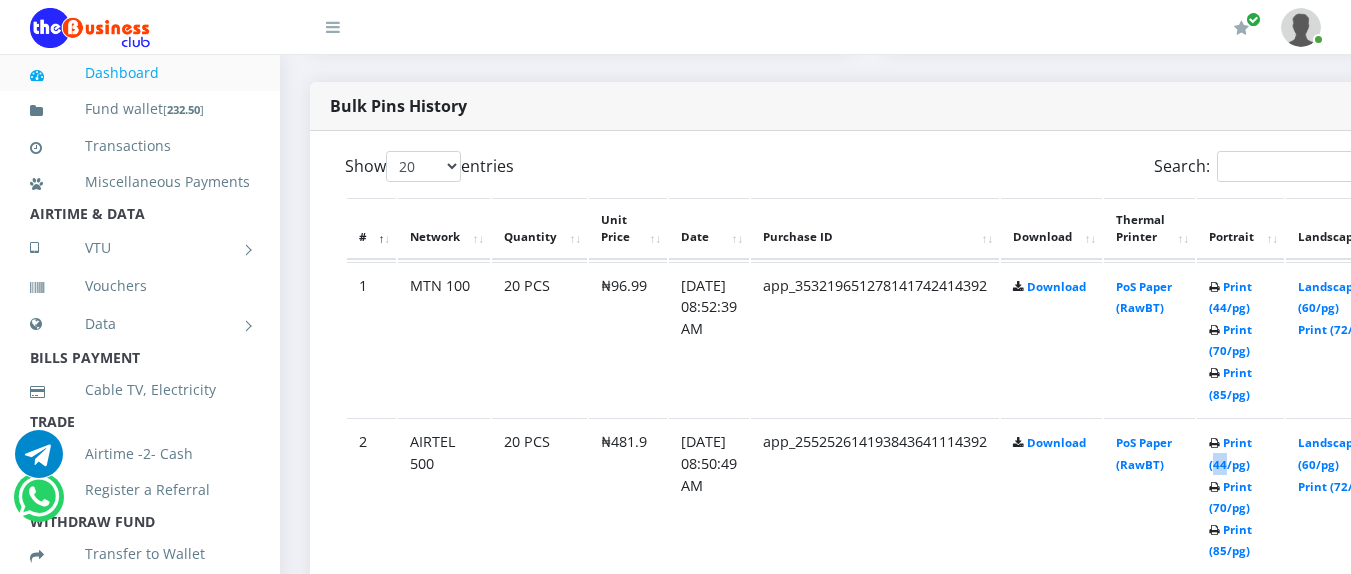 click on "Print (44/pg)   Print (70/pg)   Print (85/pg)" at bounding box center (1240, 495) 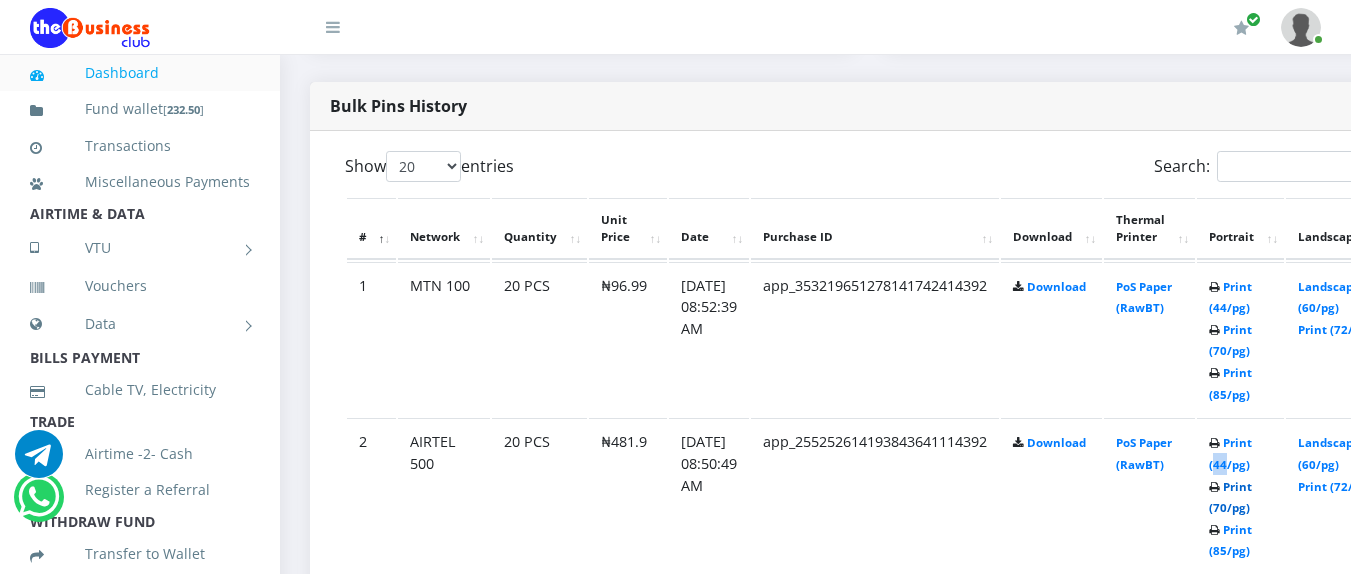 click on "Print (70/pg)" at bounding box center (1230, 497) 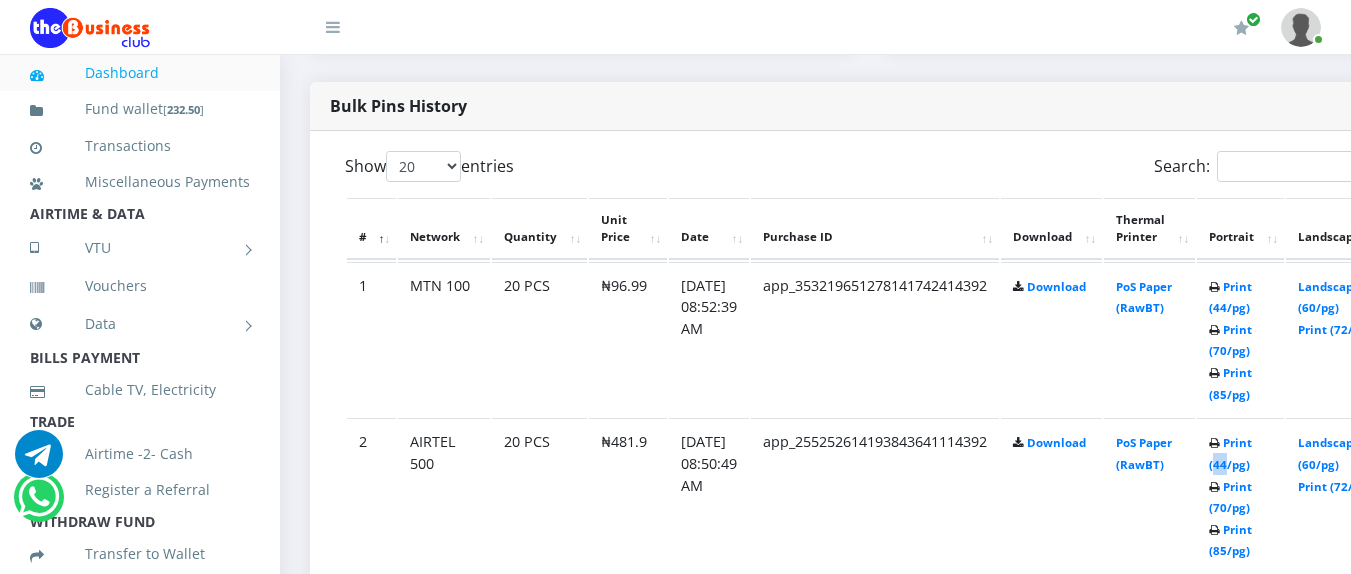 click on "Print (44/pg)   Print (70/pg)   Print (85/pg)" at bounding box center [1230, 496] 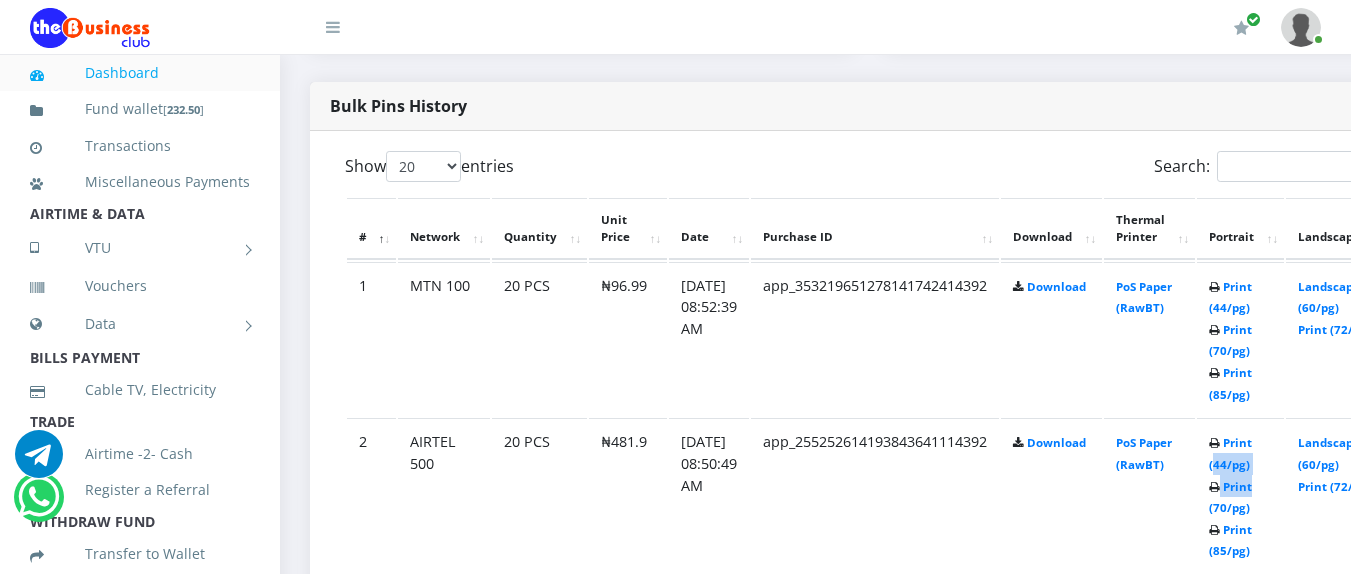 click on "Print (44/pg)   Print (70/pg)   Print (85/pg)" at bounding box center (1230, 496) 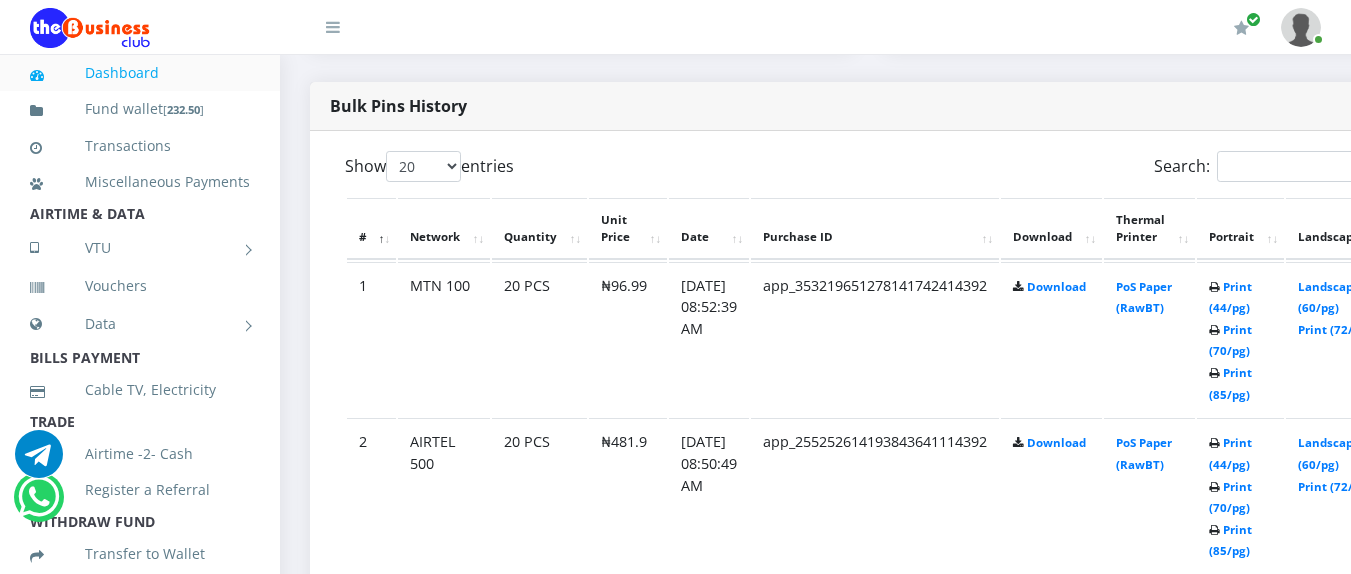 click on "Print (44/pg)   Print (70/pg)   Print (85/pg)" at bounding box center (1230, 496) 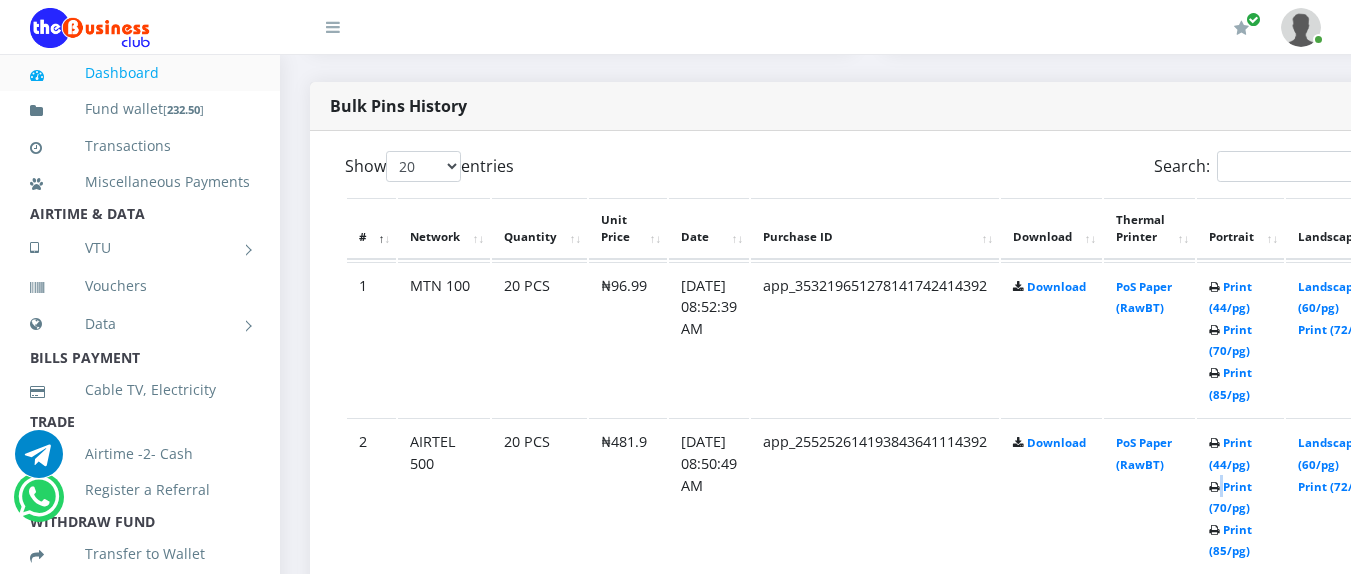 click on "Print (44/pg)   Print (70/pg)   Print (85/pg)" at bounding box center (1230, 496) 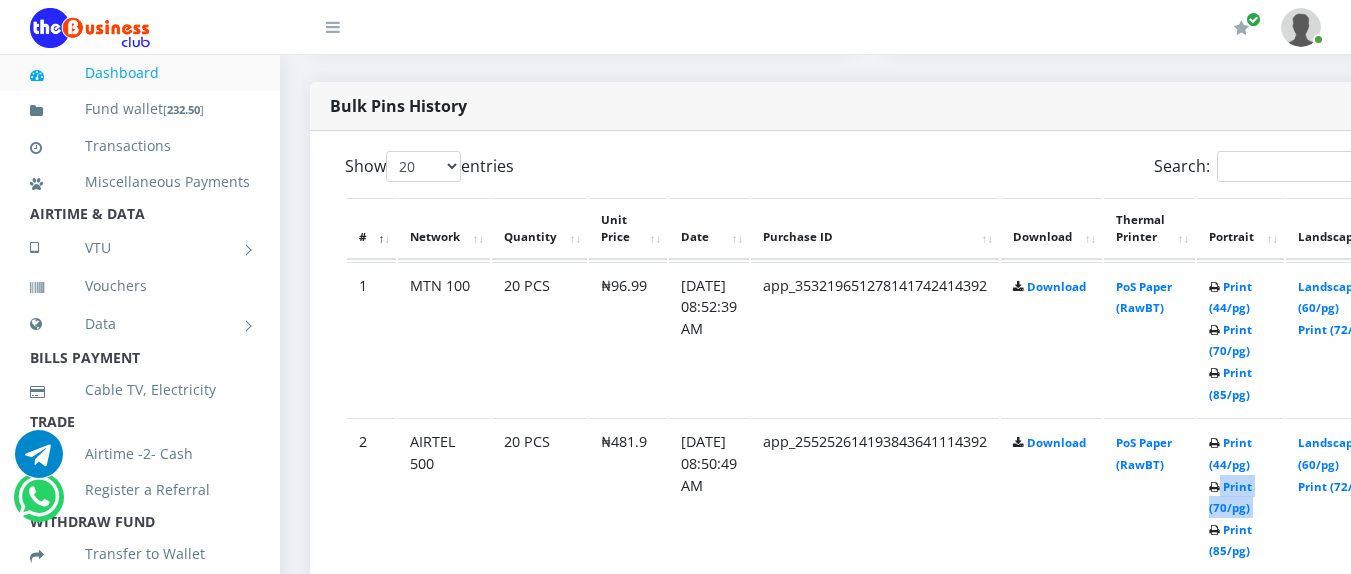 click at bounding box center (1214, 488) 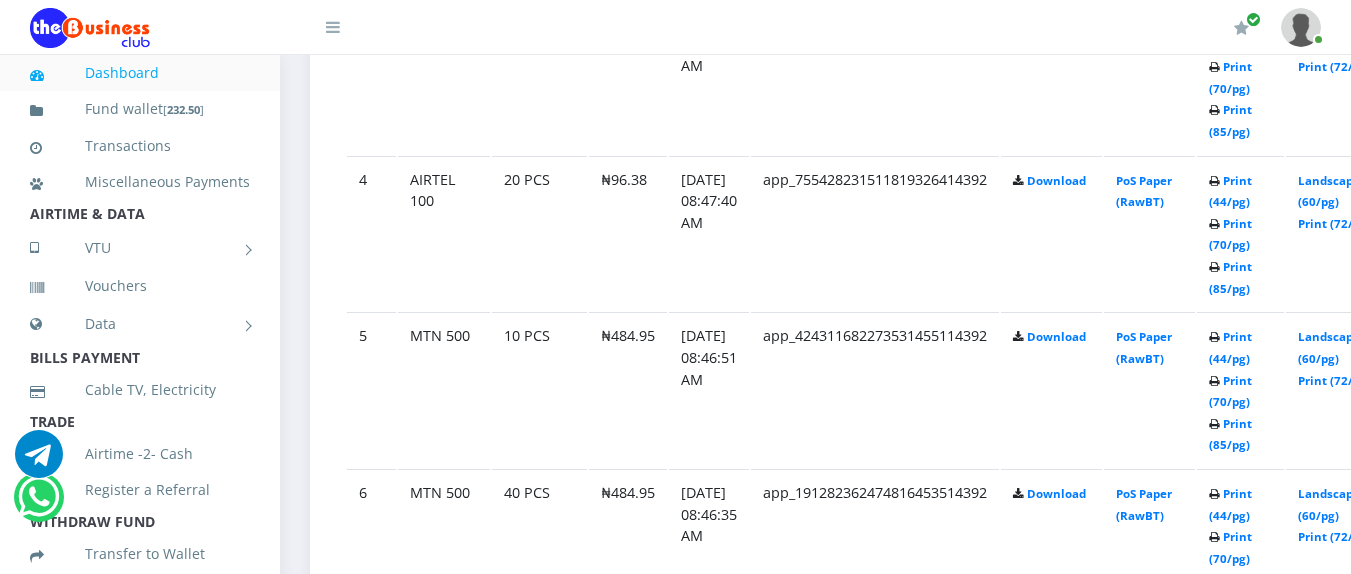 scroll, scrollTop: 1560, scrollLeft: 0, axis: vertical 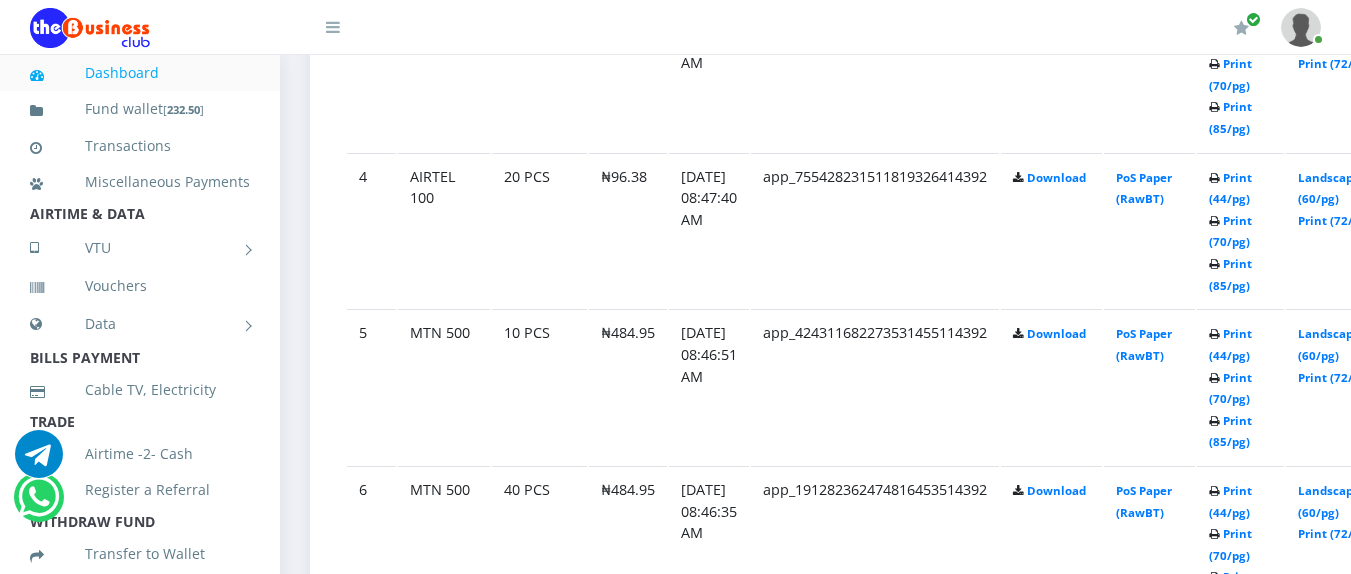 click at bounding box center [1214, -205] 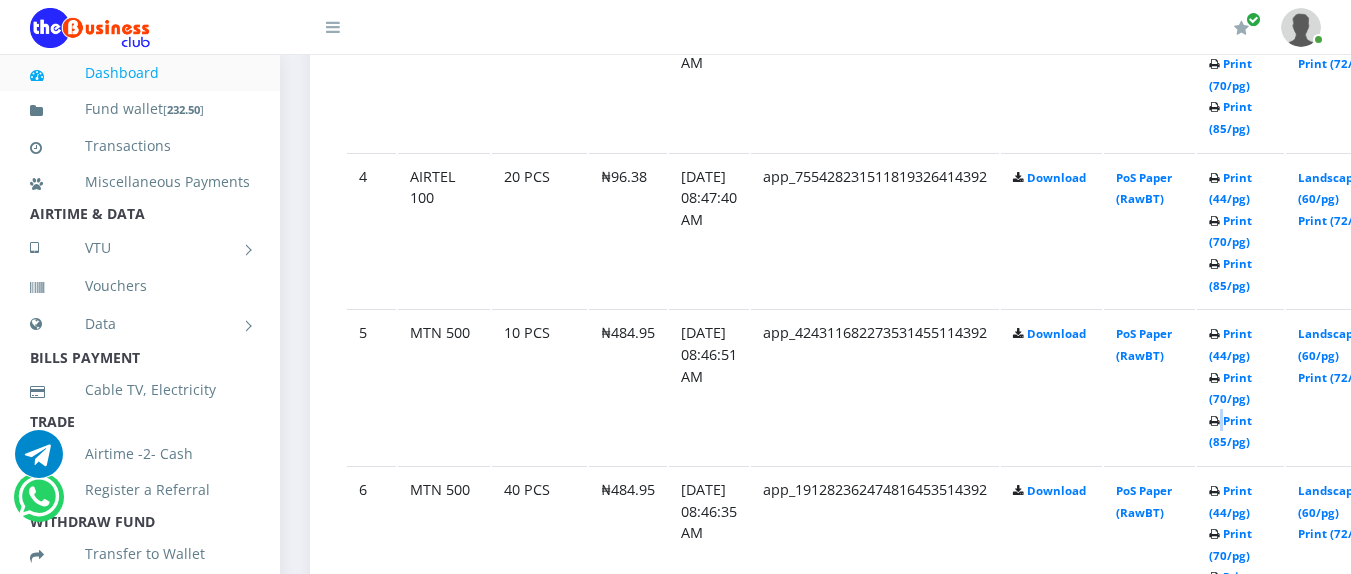 click at bounding box center [1214, -205] 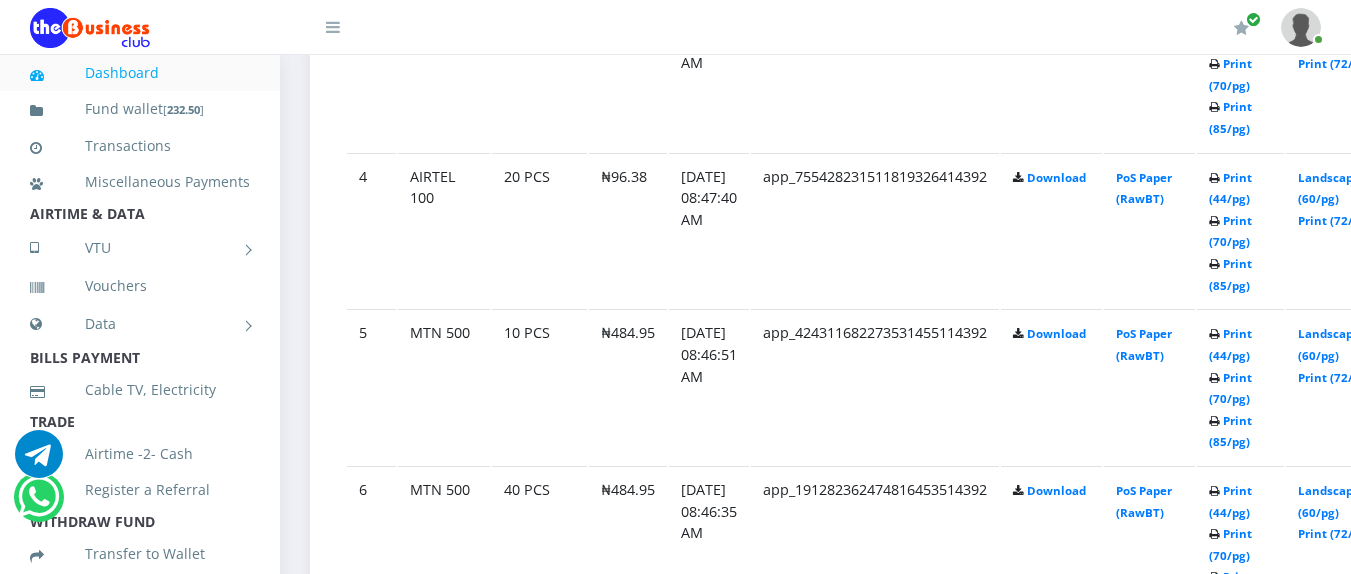 click at bounding box center (1214, -205) 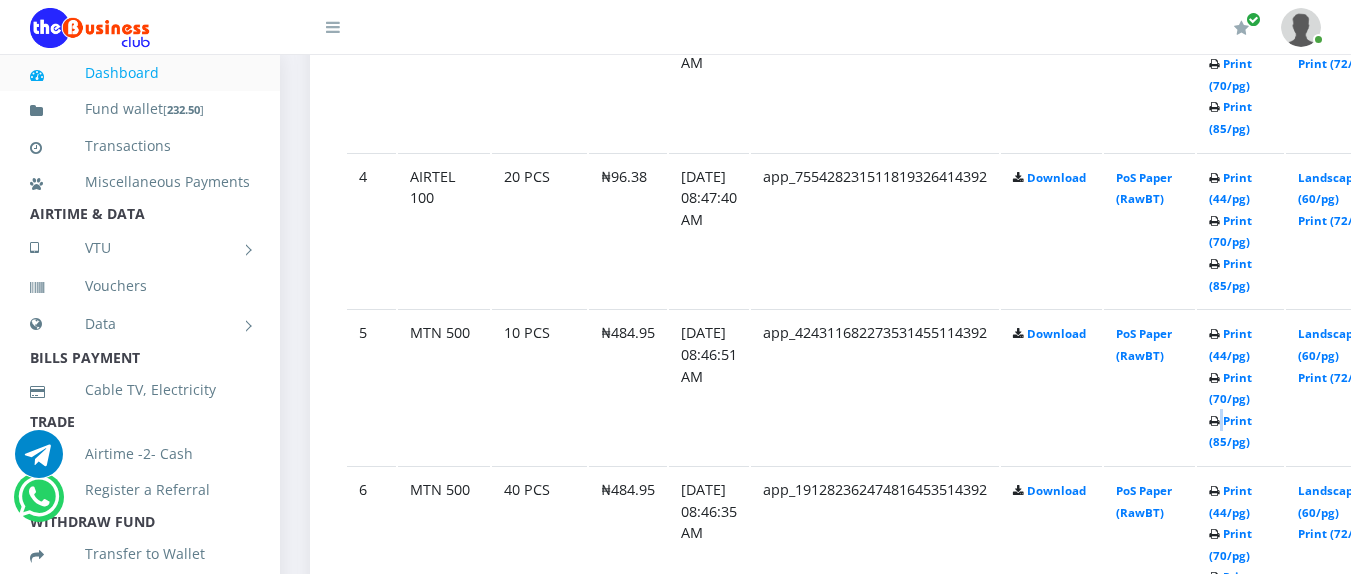 click at bounding box center (1214, -205) 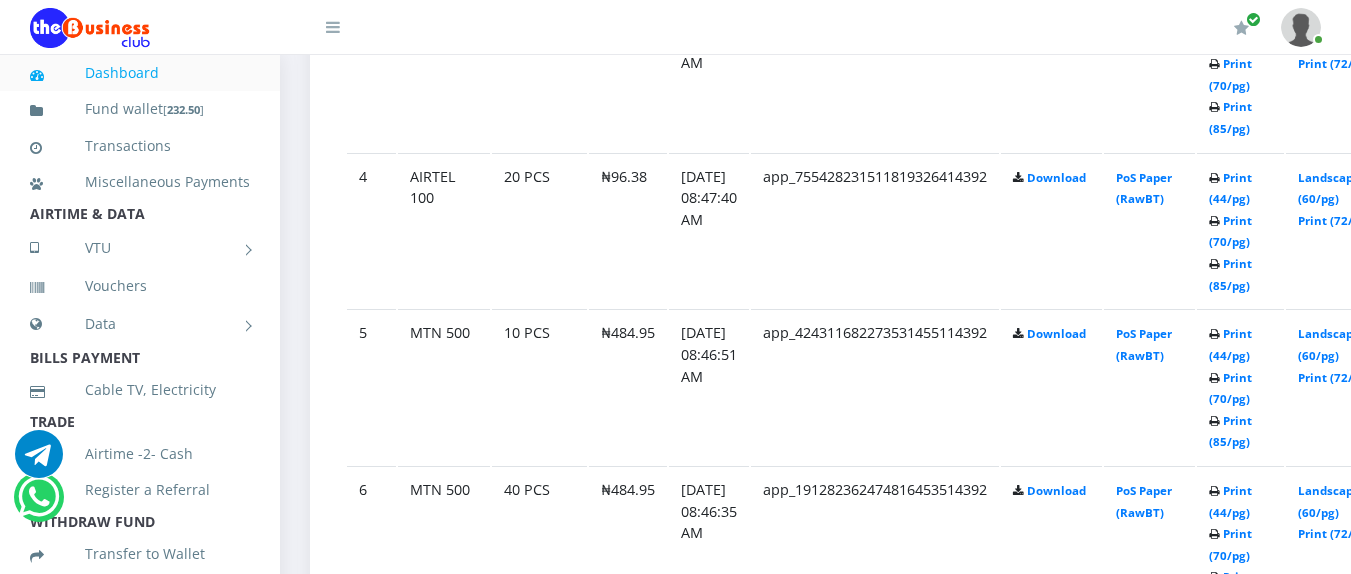 click at bounding box center (1214, -205) 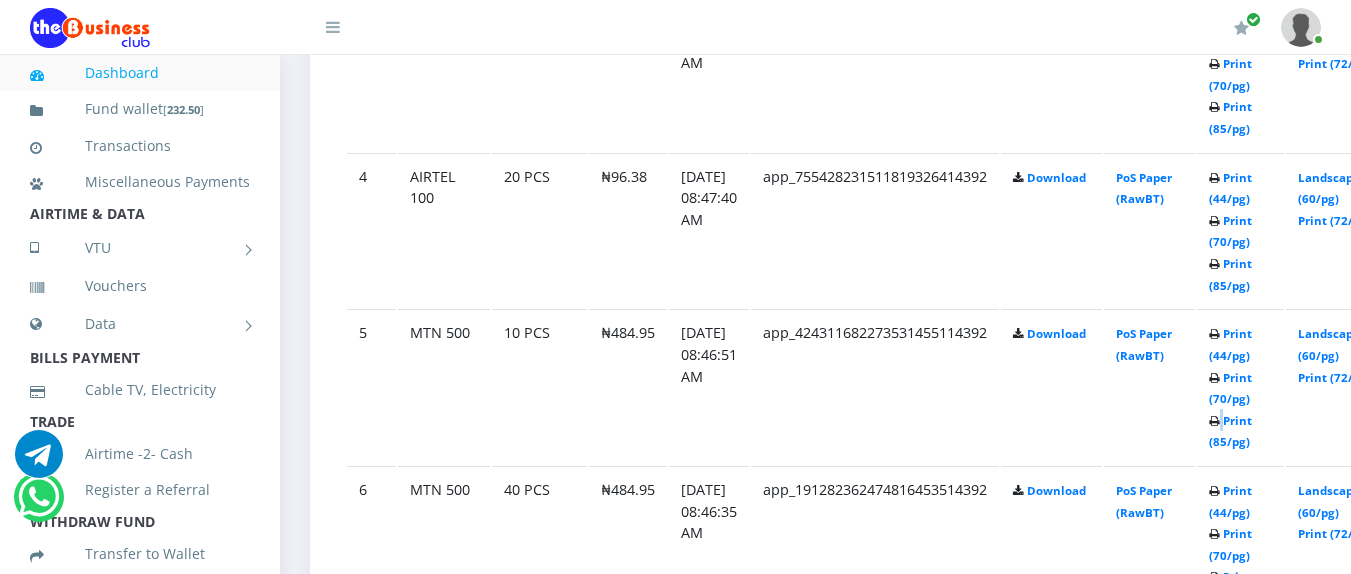 click on "Print (44/pg)   Print (70/pg)   Print (85/pg)" at bounding box center (1240, -240) 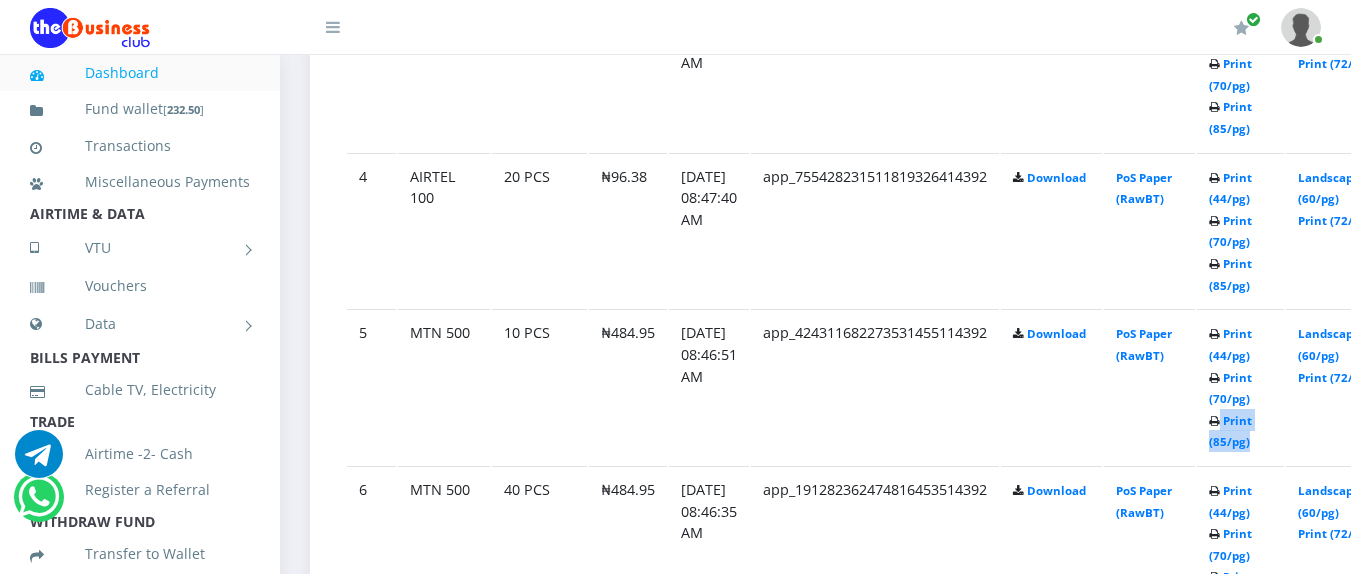 click on "Print (44/pg)   Print (70/pg)   Print (85/pg)" at bounding box center [1240, -240] 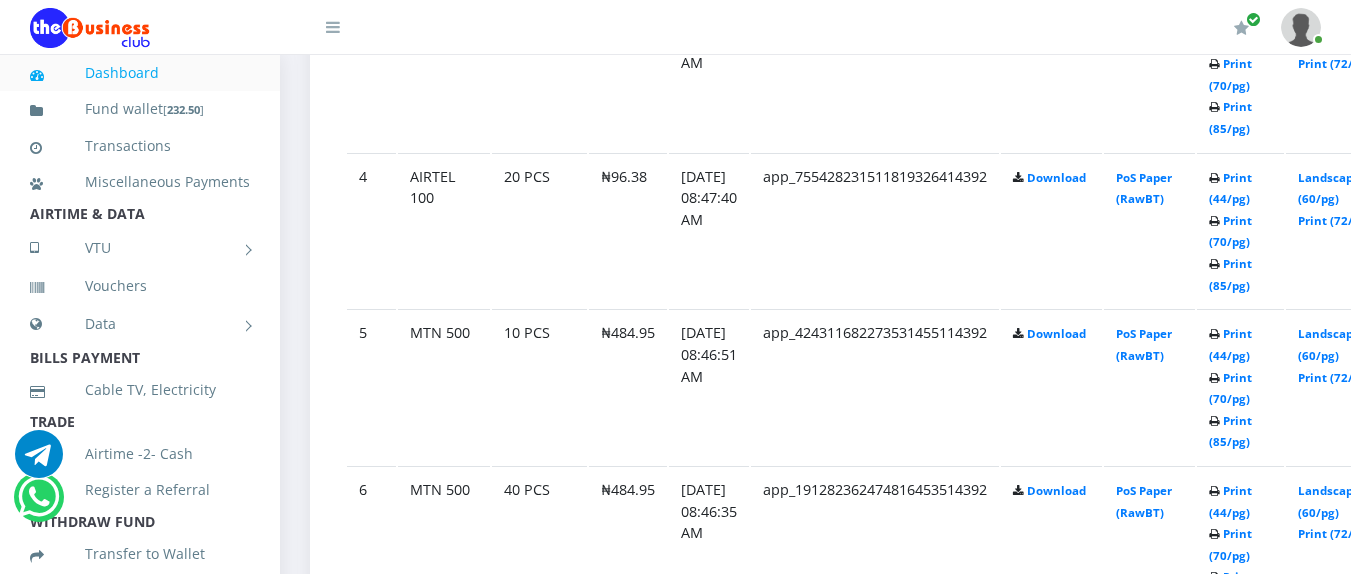click on "Print (44/pg)   Print (70/pg)   Print (85/pg)" at bounding box center [1240, -240] 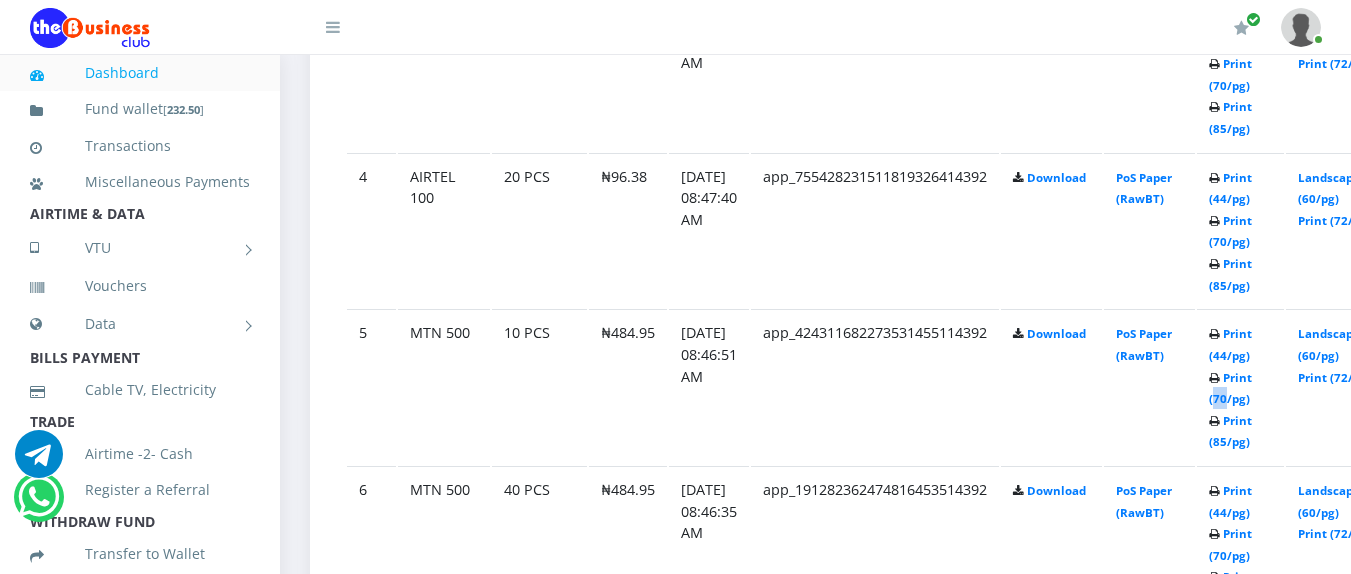 click on "Print (44/pg)   Print (70/pg)   Print (85/pg)" at bounding box center (1240, -240) 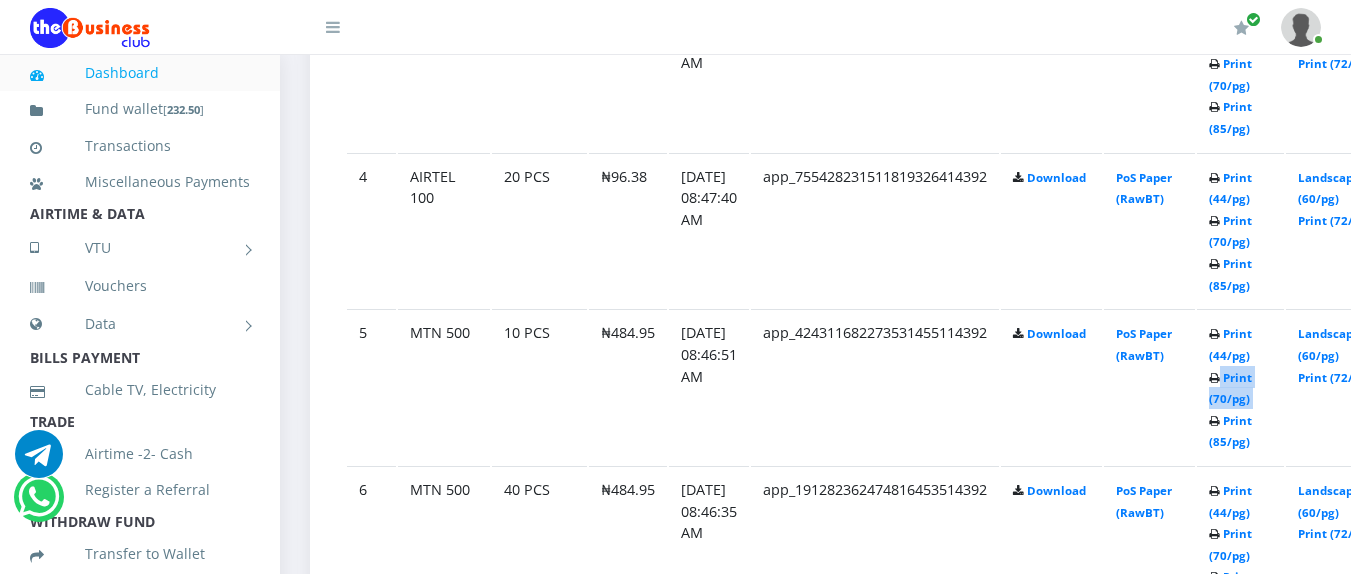 click on "Print (44/pg)   Print (70/pg)   Print (85/pg)" at bounding box center [1240, -240] 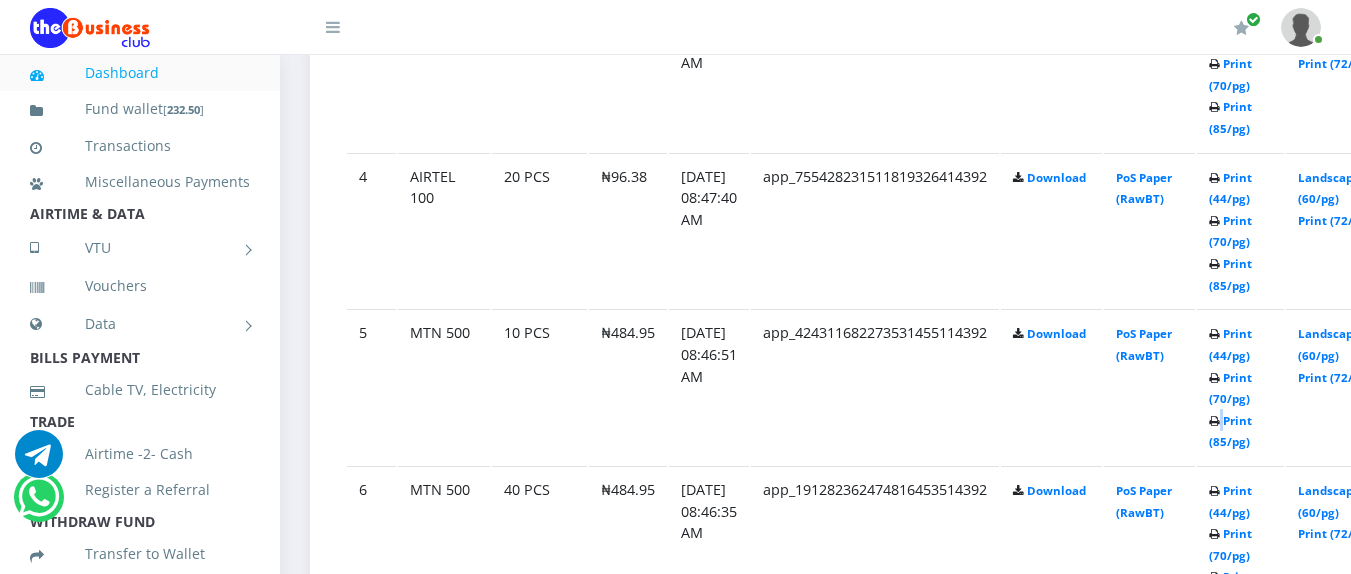 click at bounding box center (1214, -205) 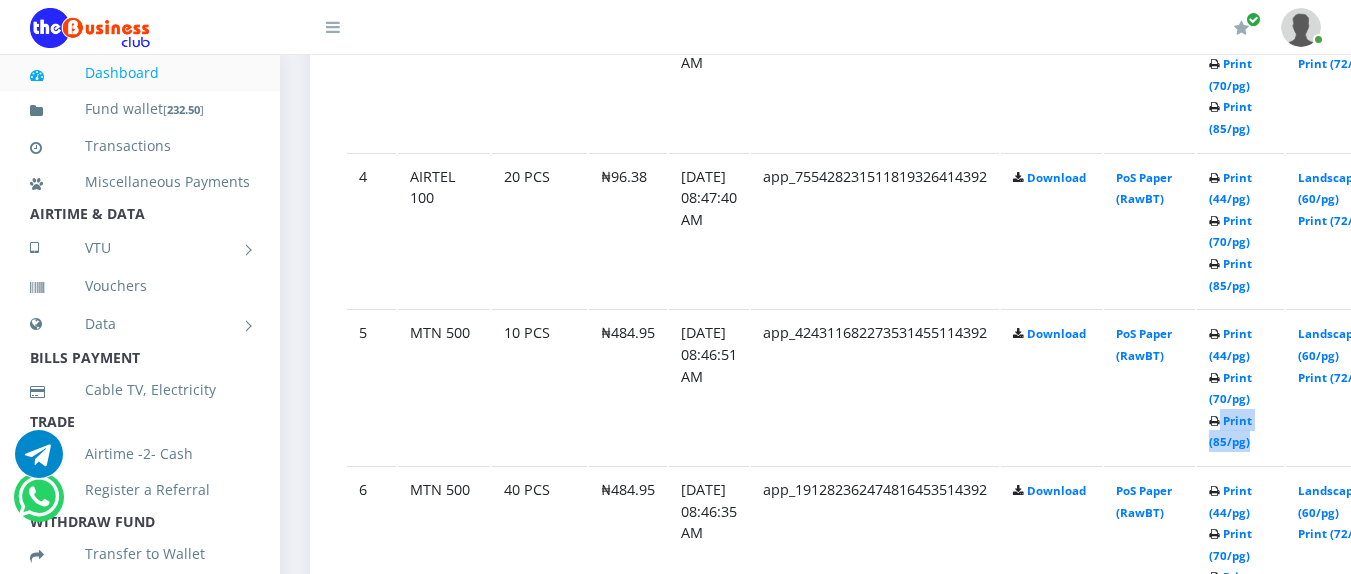 click at bounding box center [1214, -205] 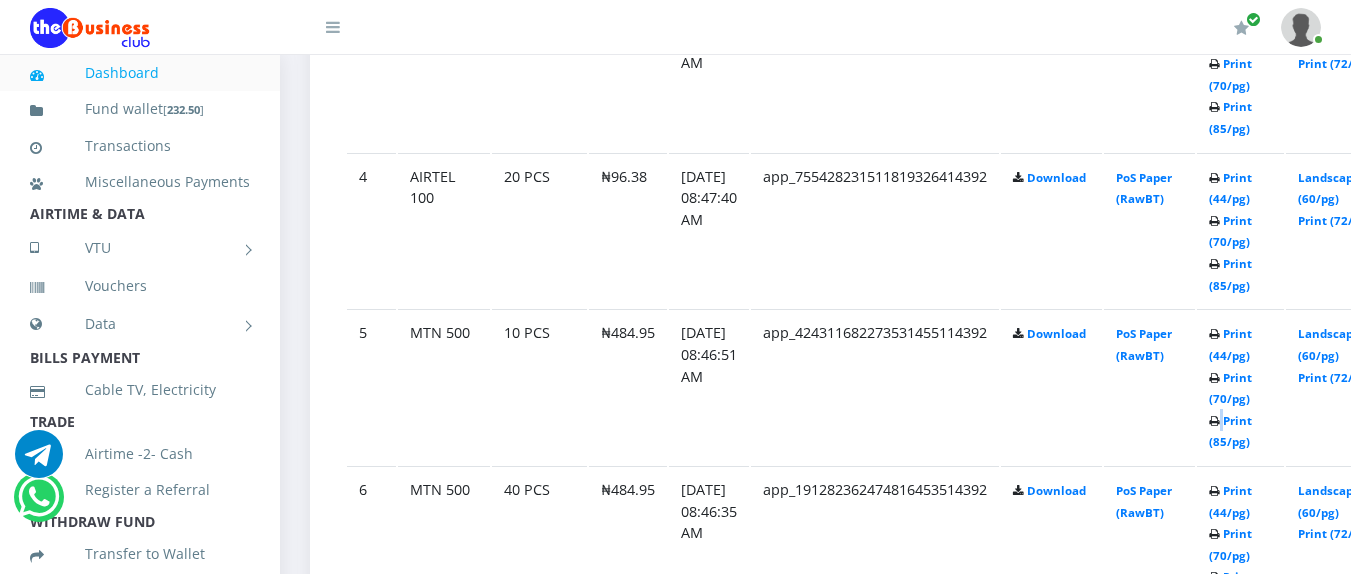 click at bounding box center [1214, -205] 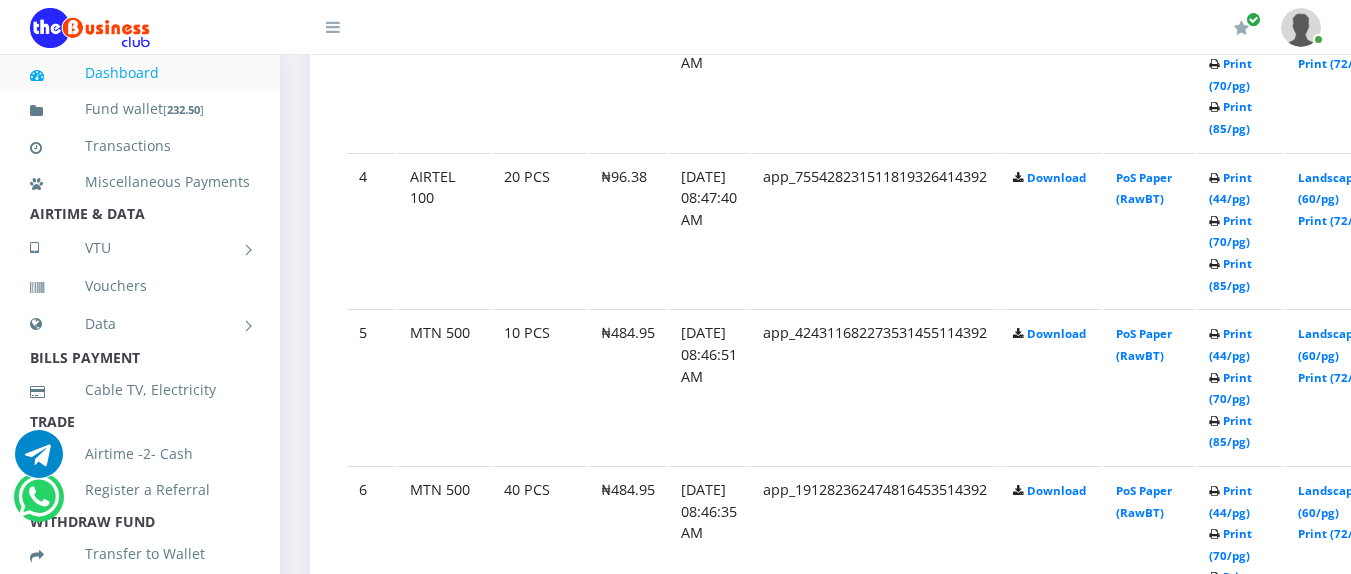 click on "Print (44/pg)   Print (70/pg)   Print (85/pg)" at bounding box center (1240, -240) 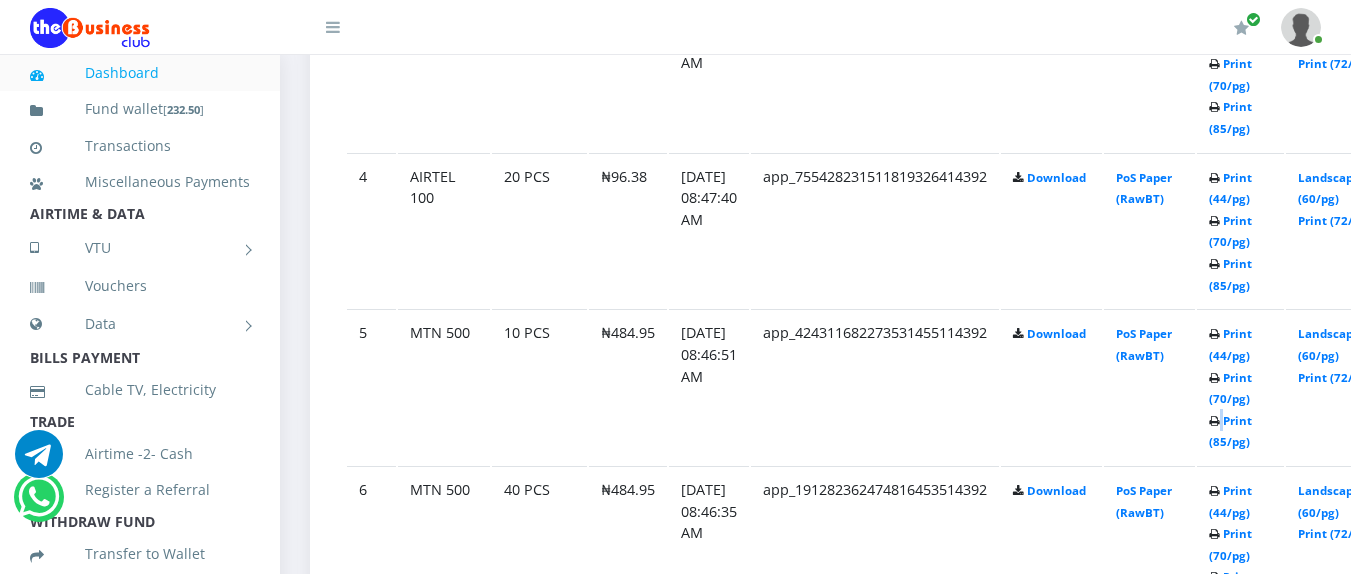 click at bounding box center [1214, -205] 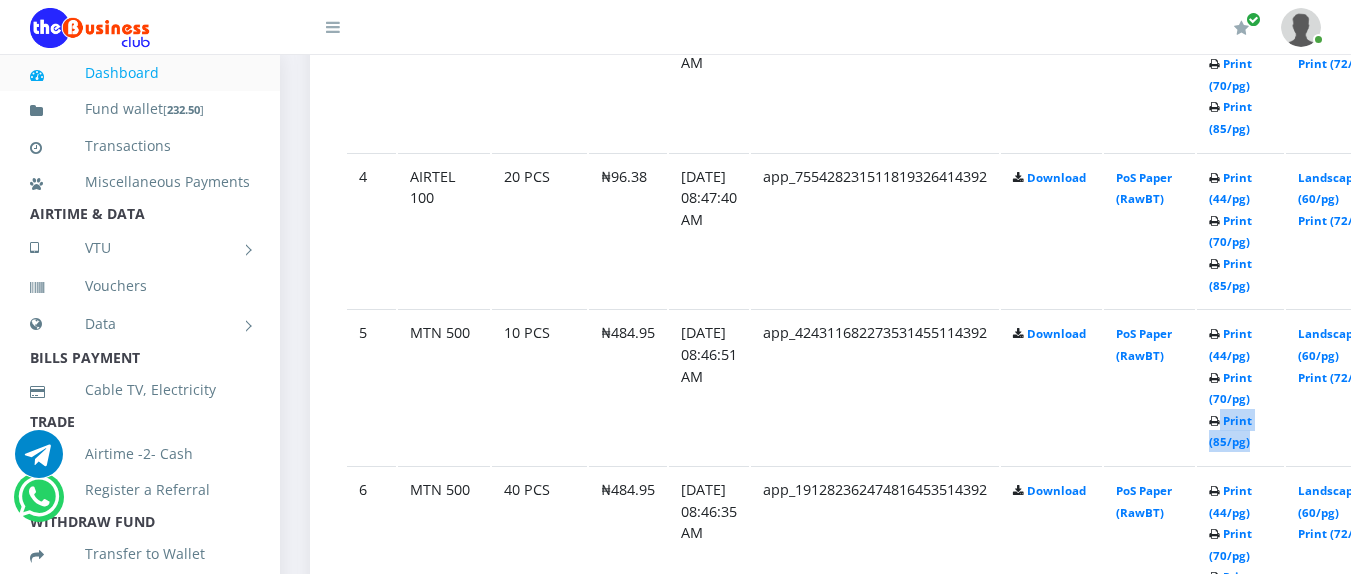 click at bounding box center (1214, -205) 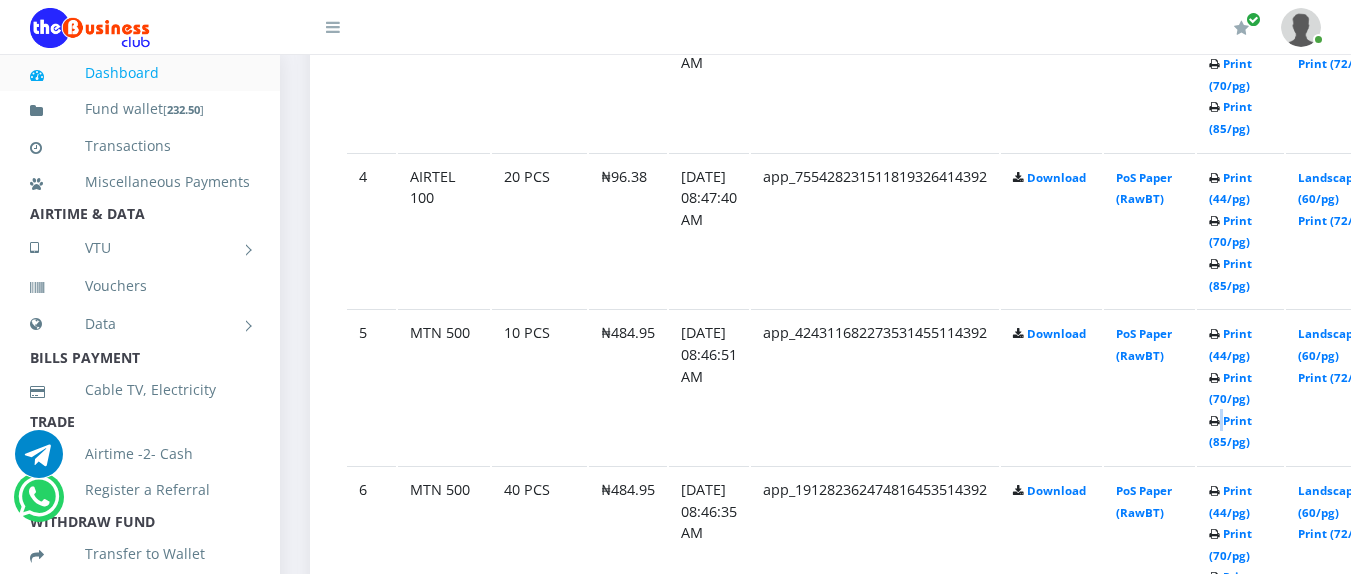 click at bounding box center [1214, -205] 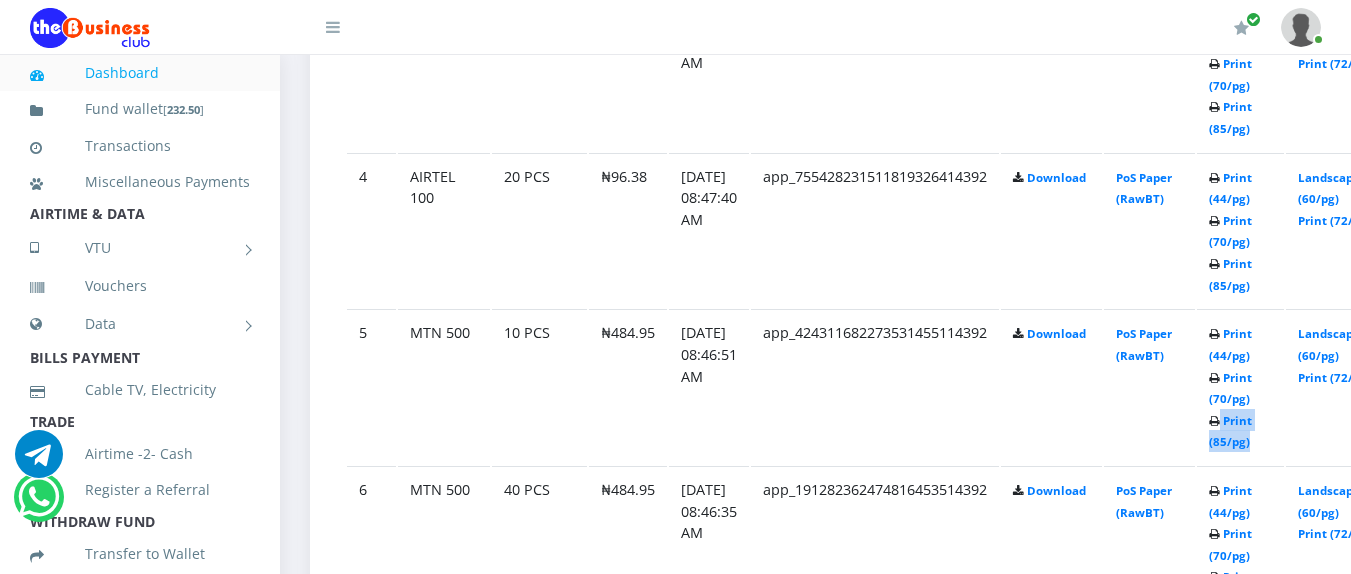 click at bounding box center (1214, -205) 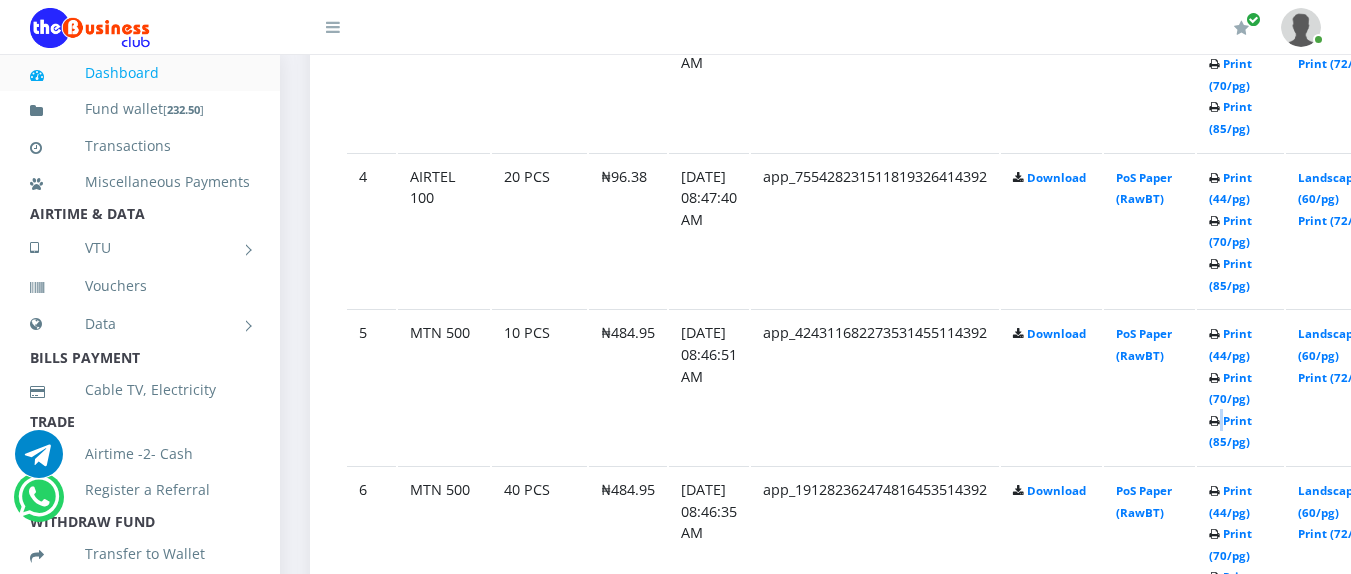 click at bounding box center (1214, -205) 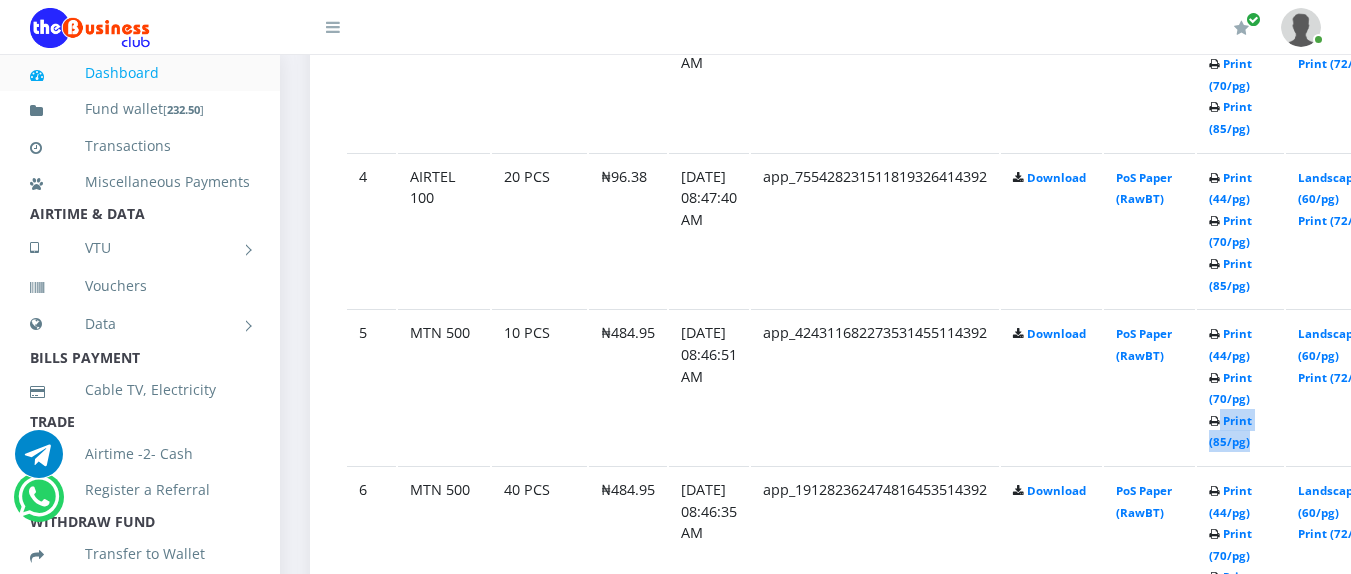 click at bounding box center [1214, -205] 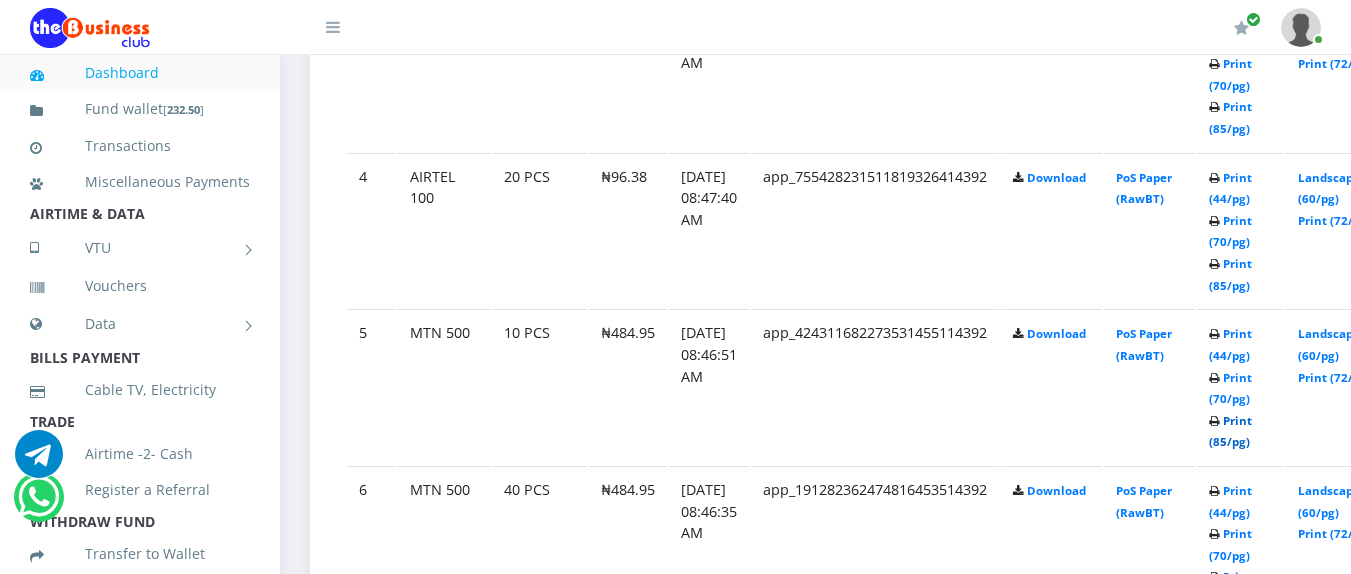 click on "Print (85/pg)" at bounding box center (1230, 431) 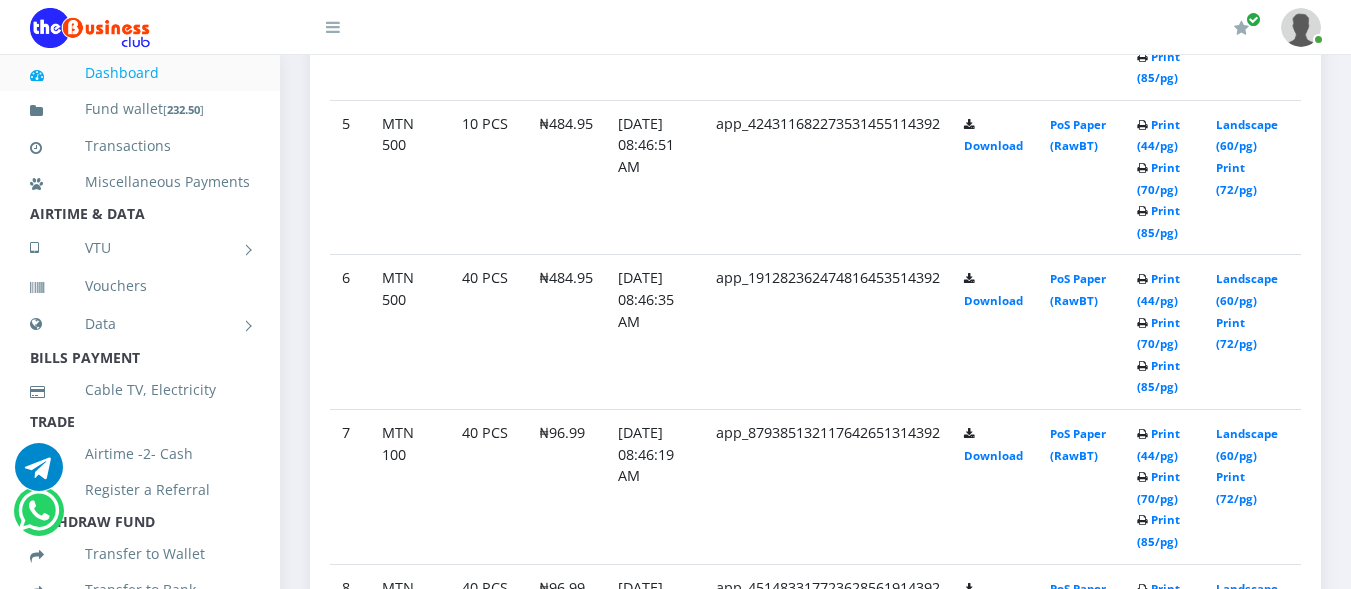 scroll, scrollTop: 1720, scrollLeft: 0, axis: vertical 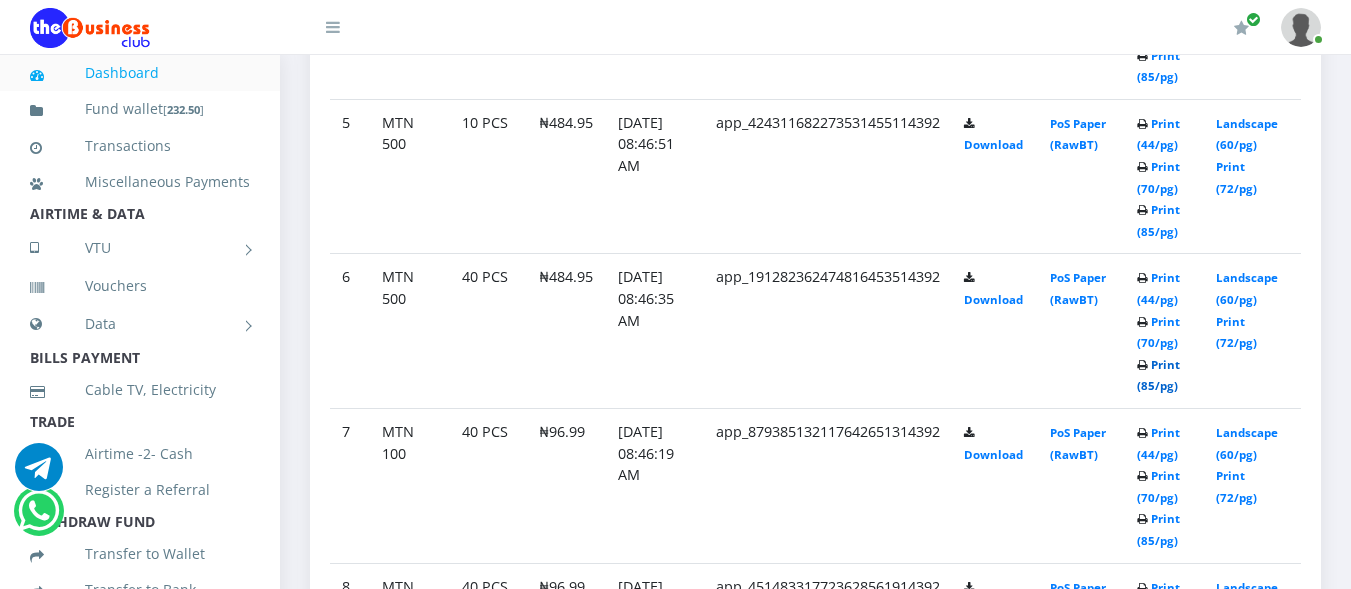 click on "Print (85/pg)" at bounding box center [1158, 375] 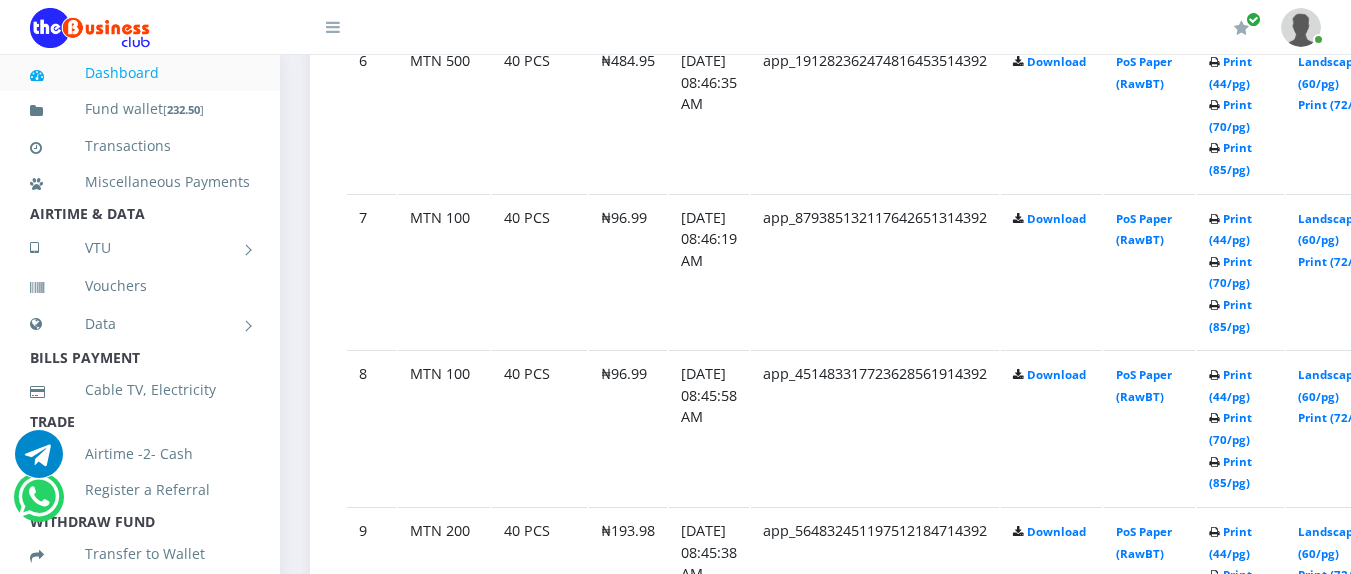scroll, scrollTop: 2035, scrollLeft: 0, axis: vertical 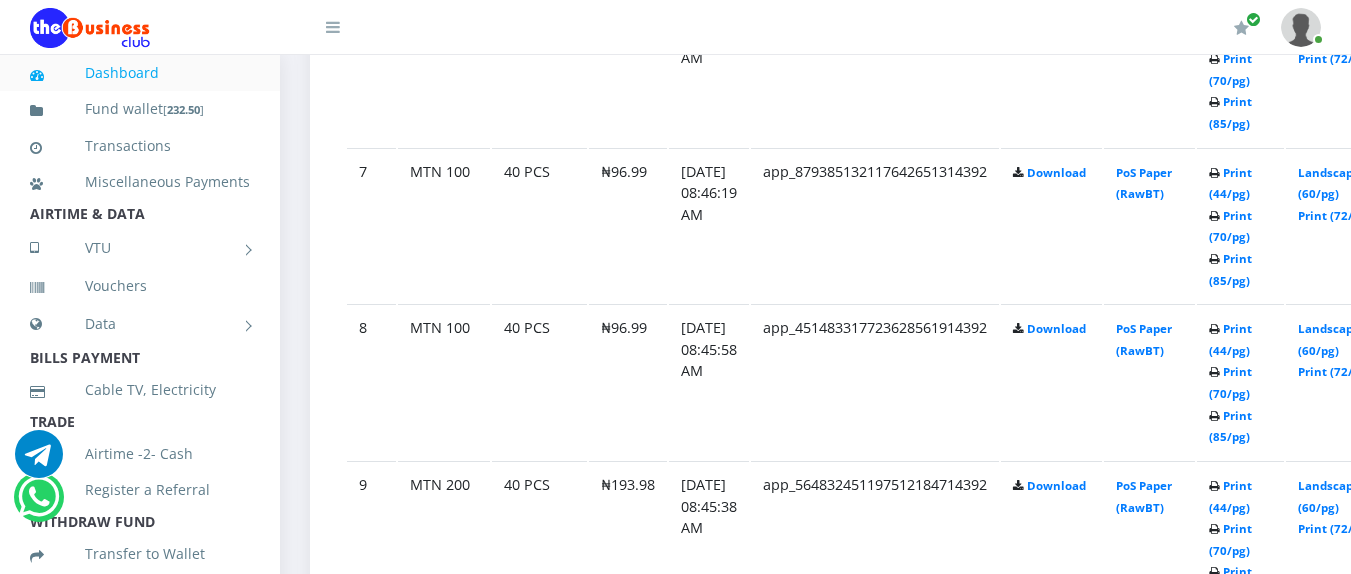 click on "PoS Paper (RawBT)" at bounding box center (1149, -559) 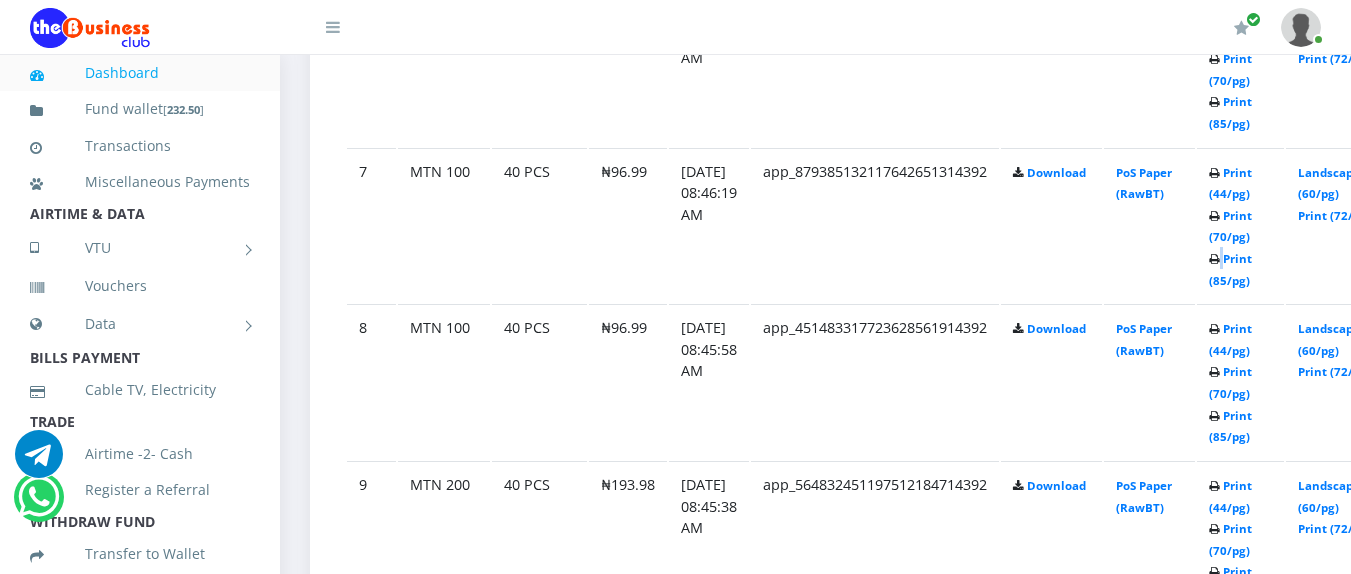 click at bounding box center (1214, -680) 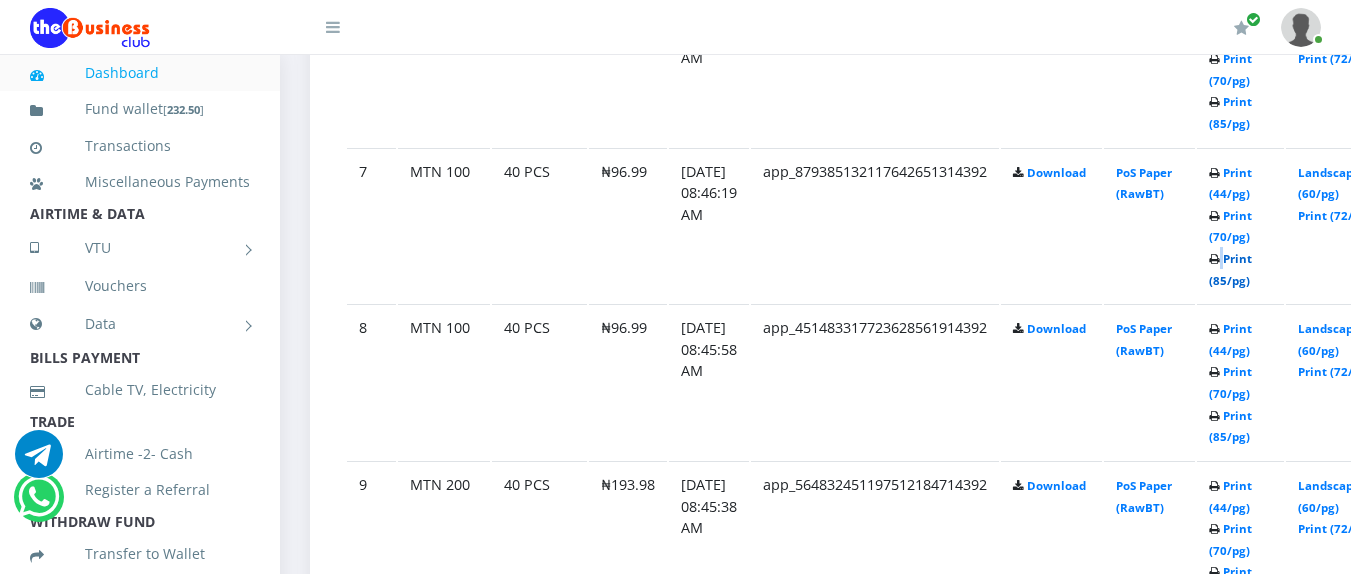 click on "Print (85/pg)" at bounding box center [1230, 269] 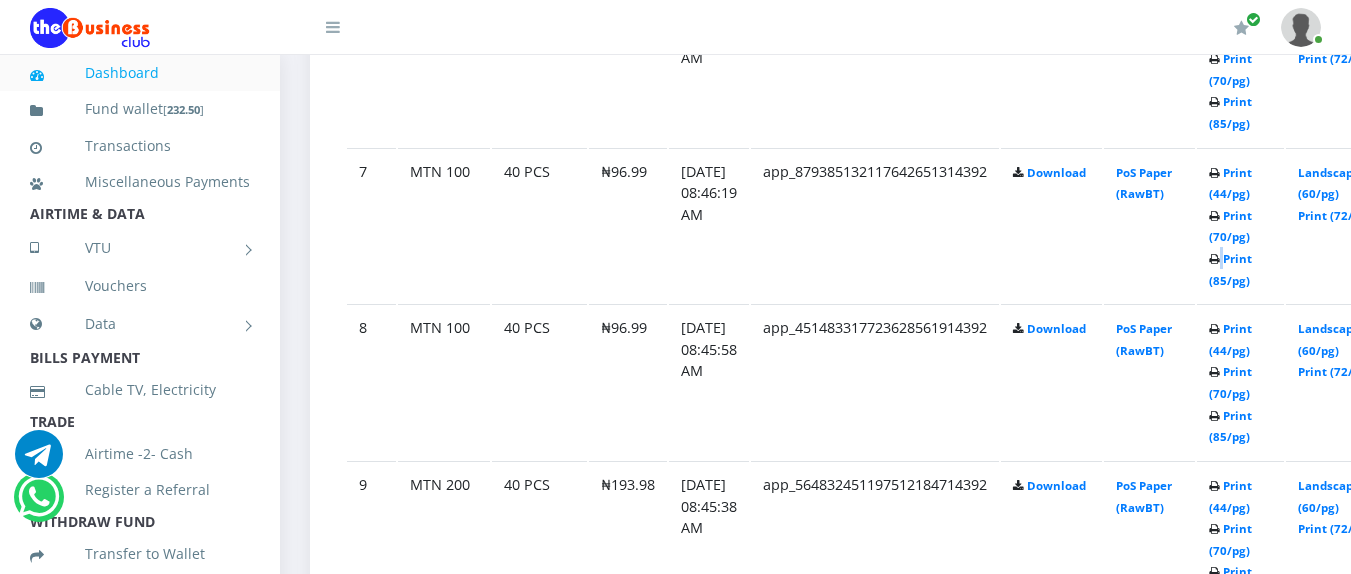 click on "Print (44/pg)   Print (70/pg)   Print (85/pg)" at bounding box center (1230, -714) 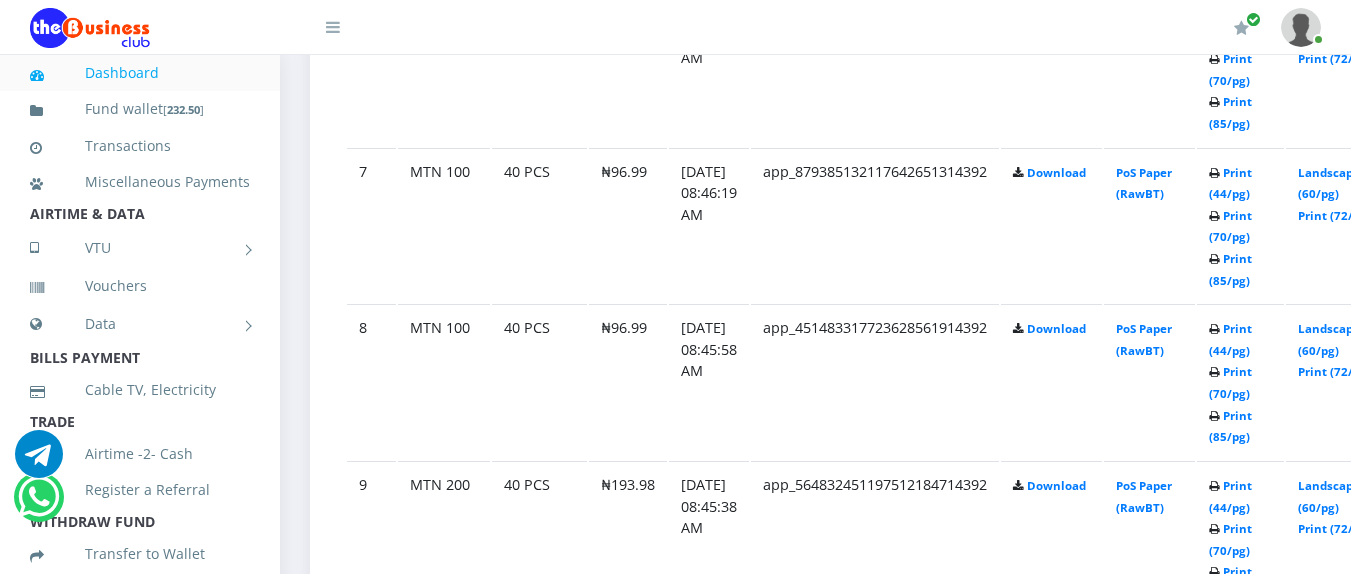 click on "Print (44/pg)   Print (70/pg)   Print (85/pg)" at bounding box center [1230, -714] 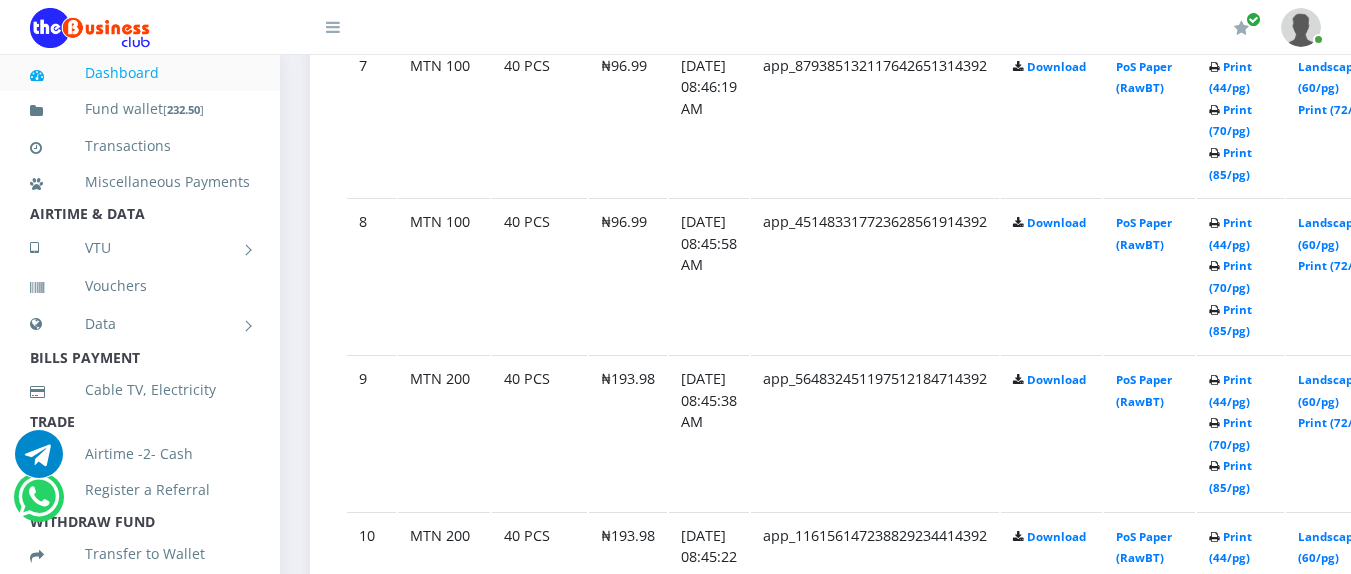 scroll, scrollTop: 0, scrollLeft: 0, axis: both 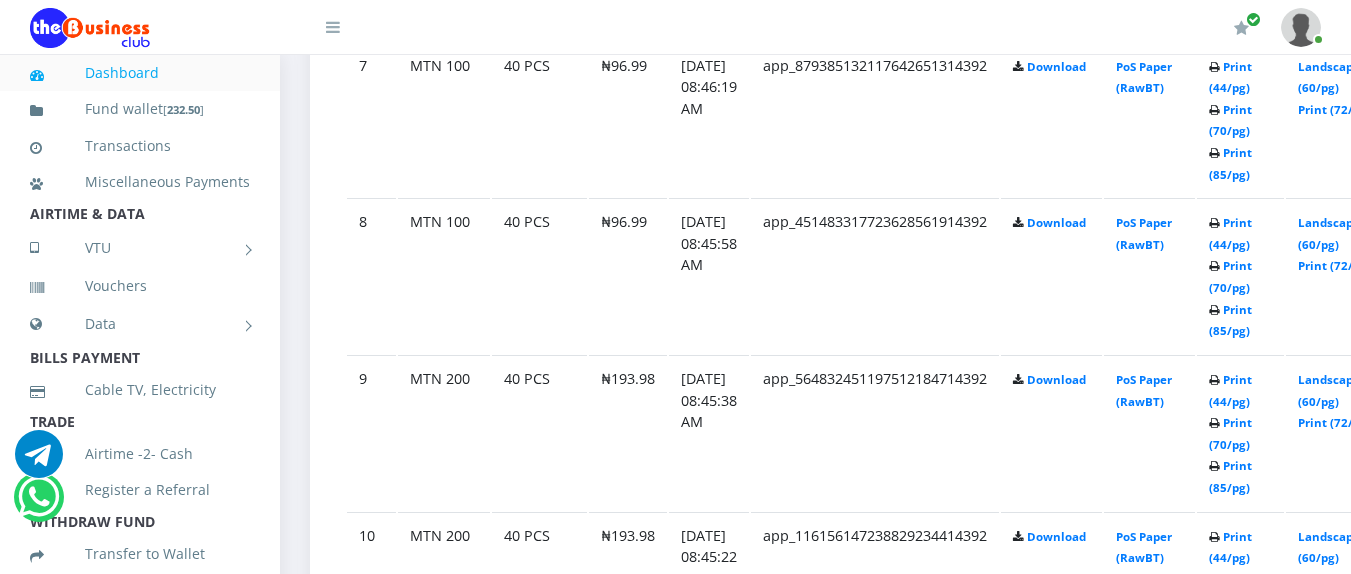 click at bounding box center [1214, -629] 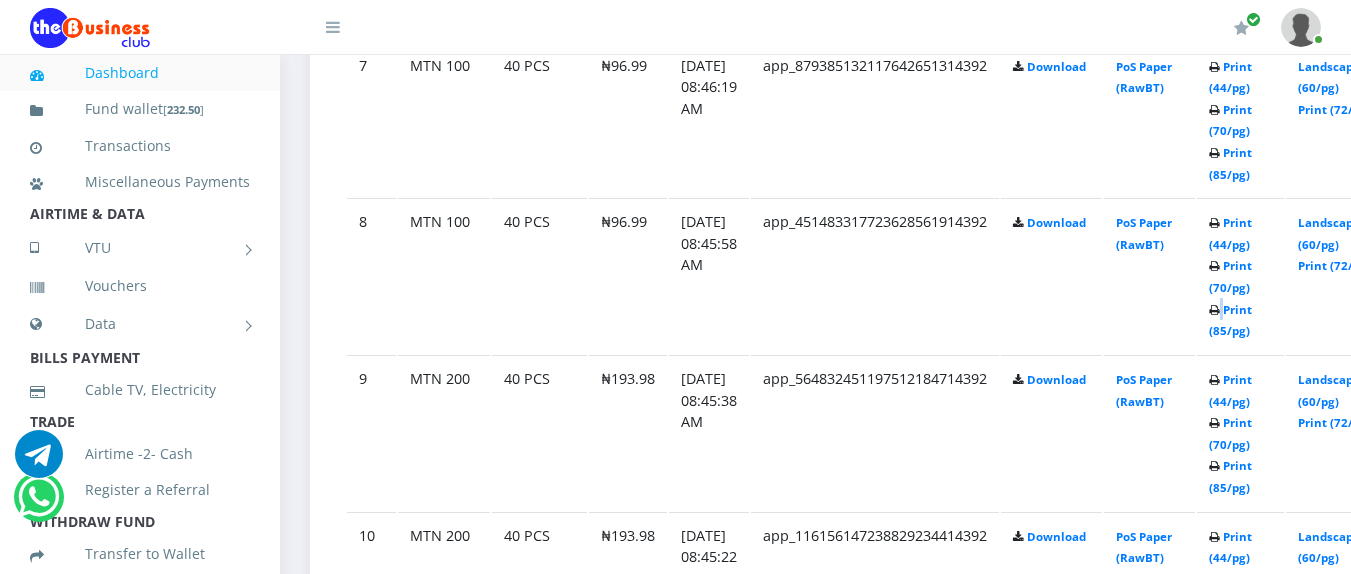 click on "Print (44/pg)   Print (70/pg)   Print (85/pg)" at bounding box center [1240, -665] 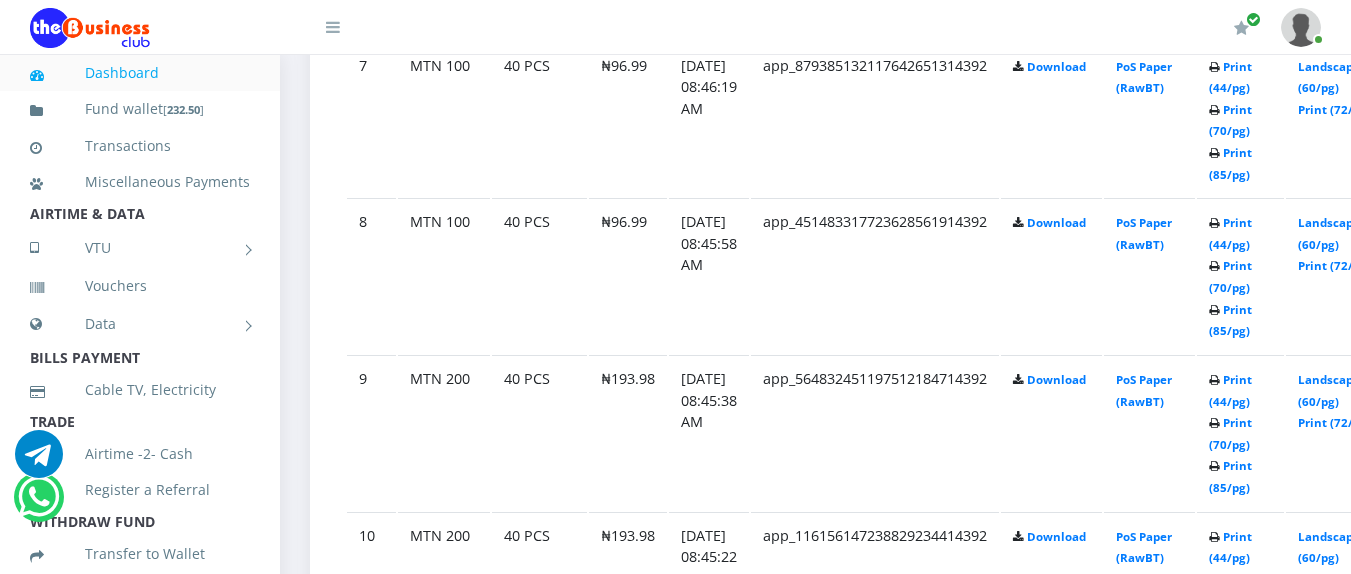 click on "Print (44/pg)   Print (70/pg)   Print (85/pg)" at bounding box center (1240, -665) 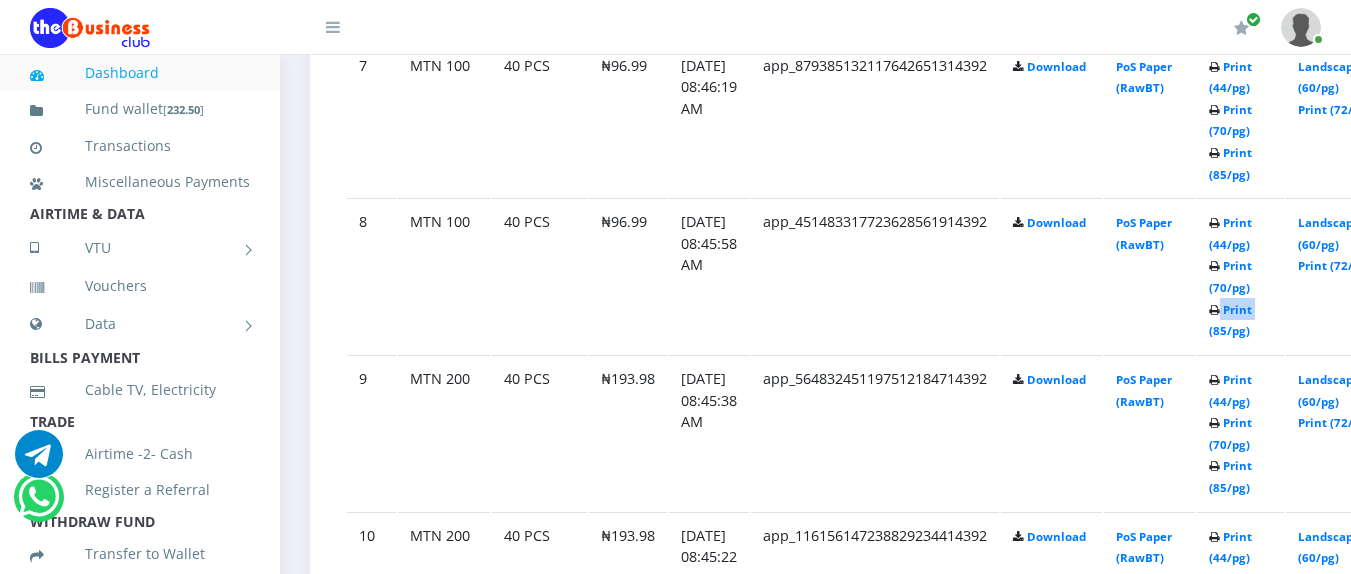 click on "Print (44/pg)   Print (70/pg)   Print (85/pg)" at bounding box center [1240, -665] 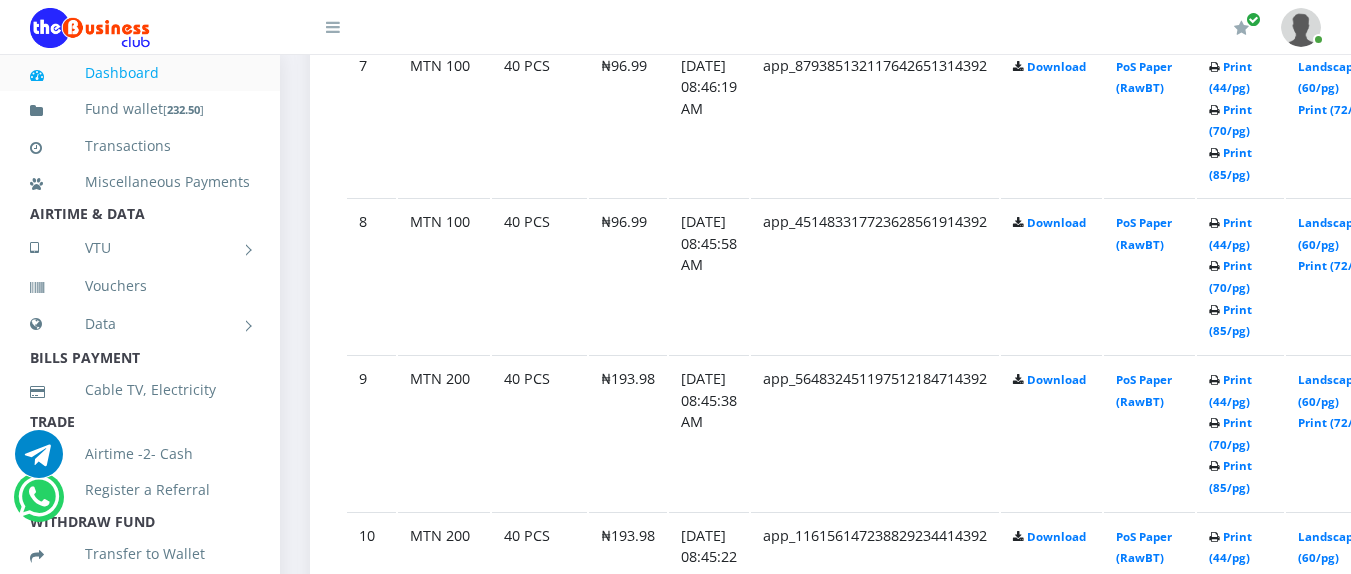 click on "Print (44/pg)   Print (70/pg)   Print (85/pg)" at bounding box center [1240, -665] 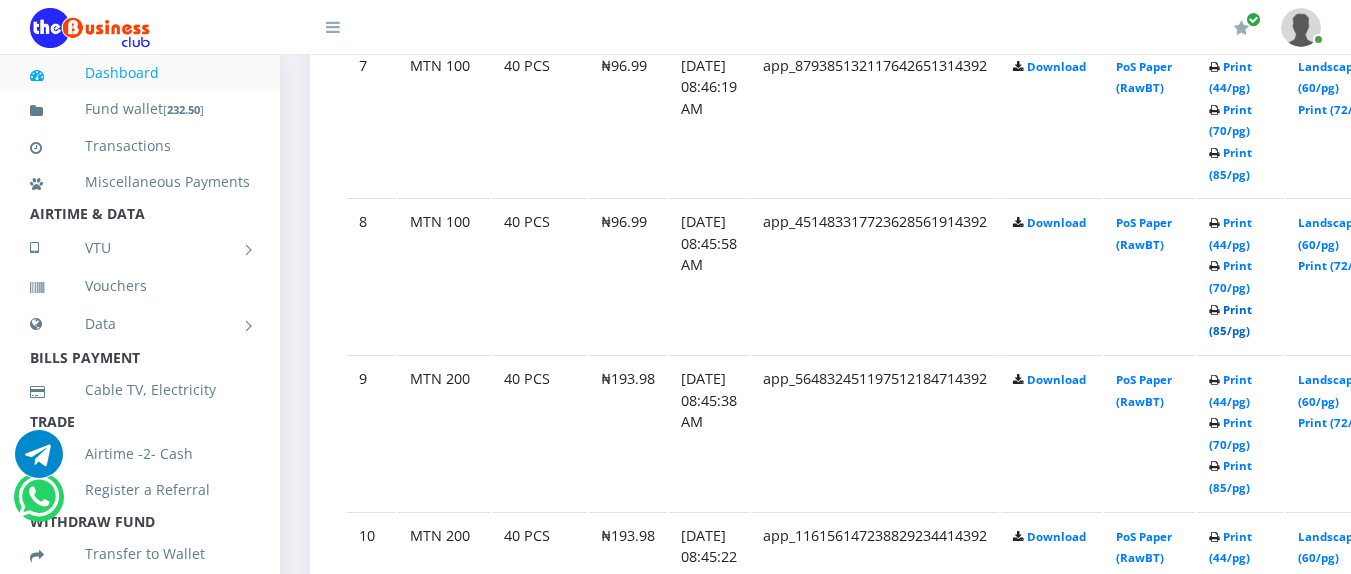 click on "Print (85/pg)" at bounding box center [1230, 320] 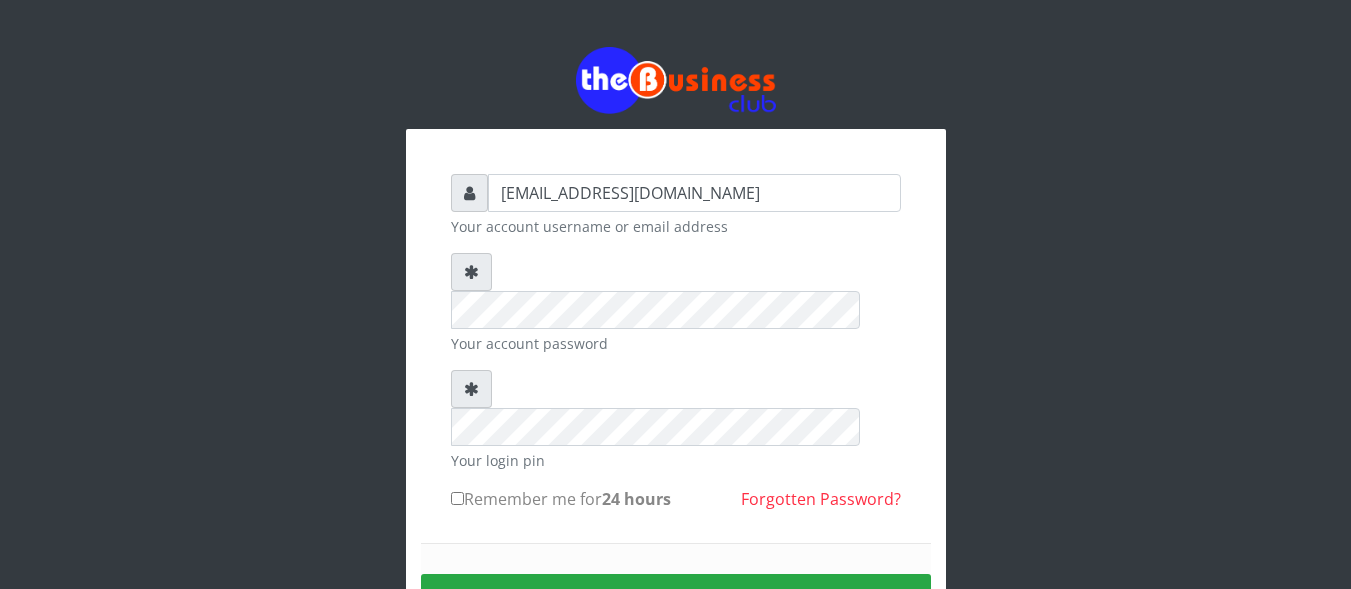 scroll, scrollTop: 0, scrollLeft: 0, axis: both 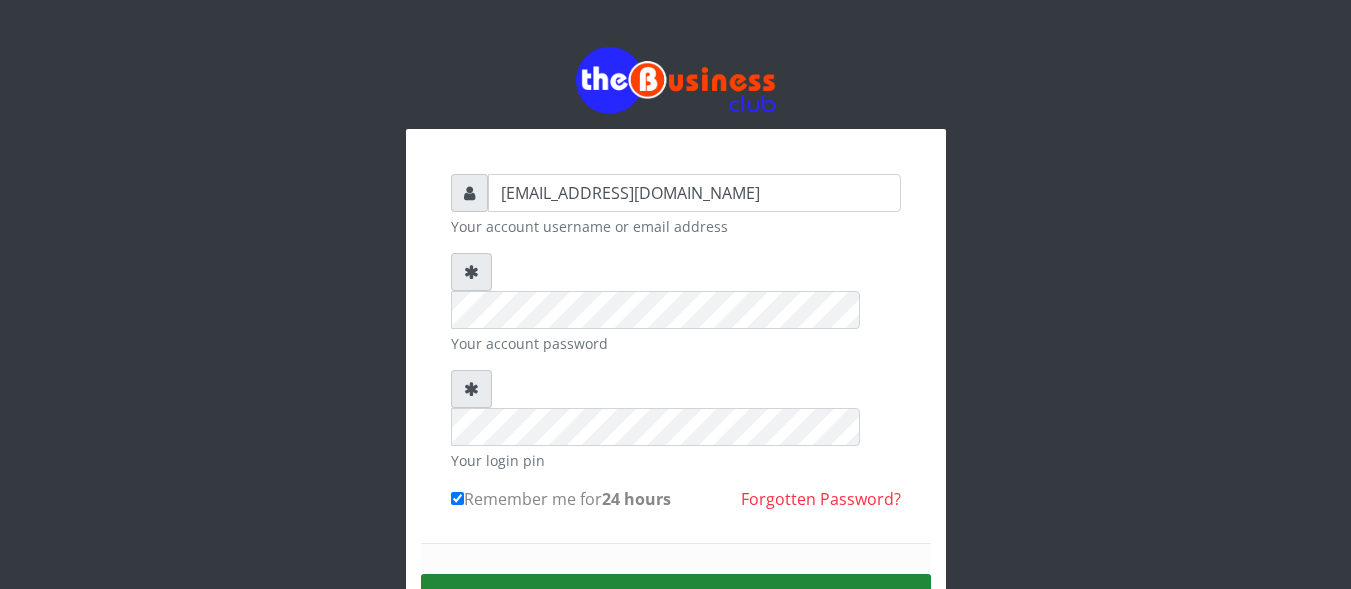 click on "Sign in" at bounding box center (676, 599) 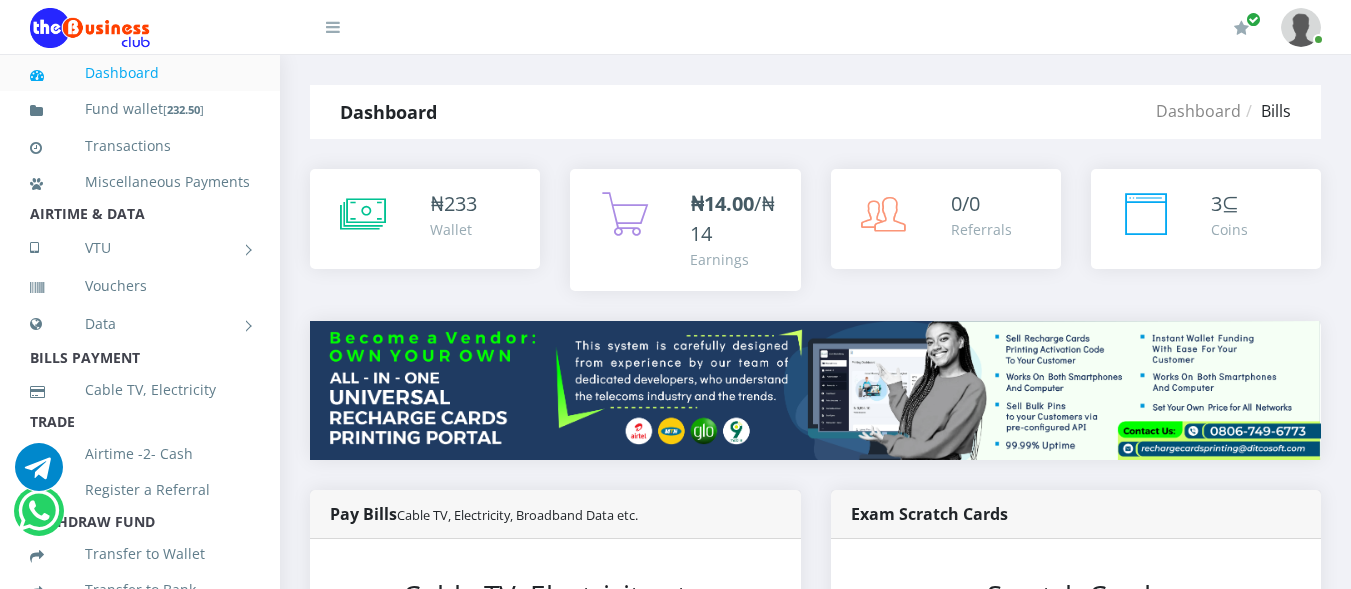 scroll, scrollTop: 0, scrollLeft: 0, axis: both 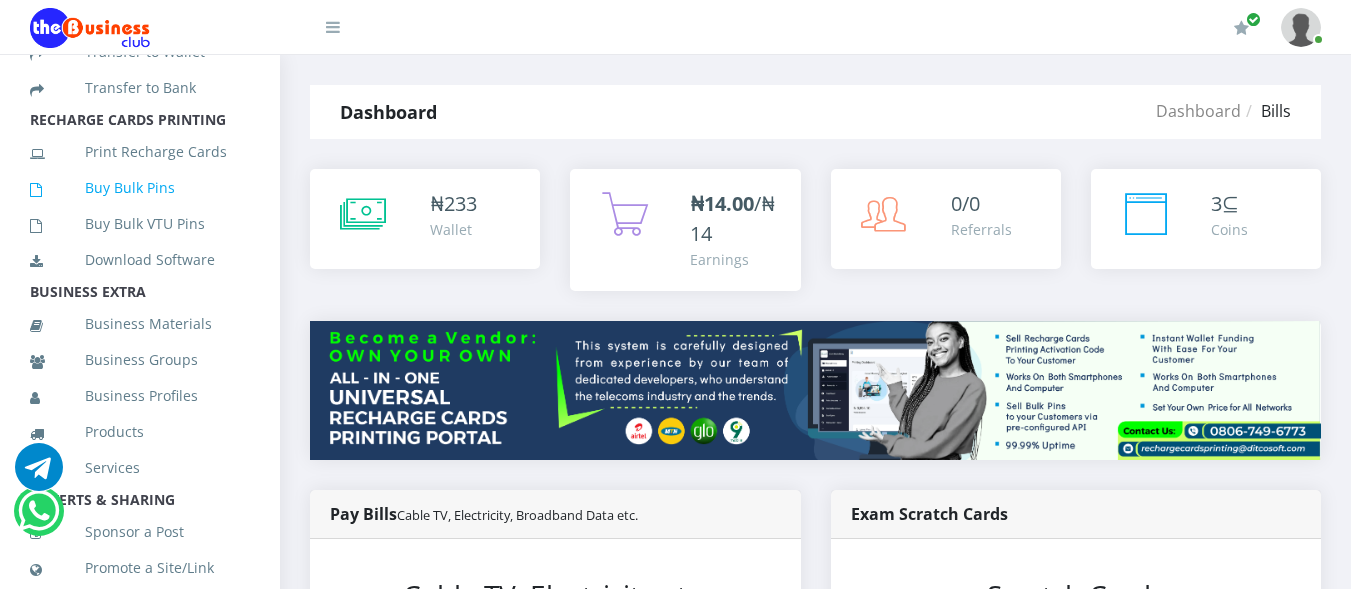 click on "Buy Bulk Pins" at bounding box center (140, 188) 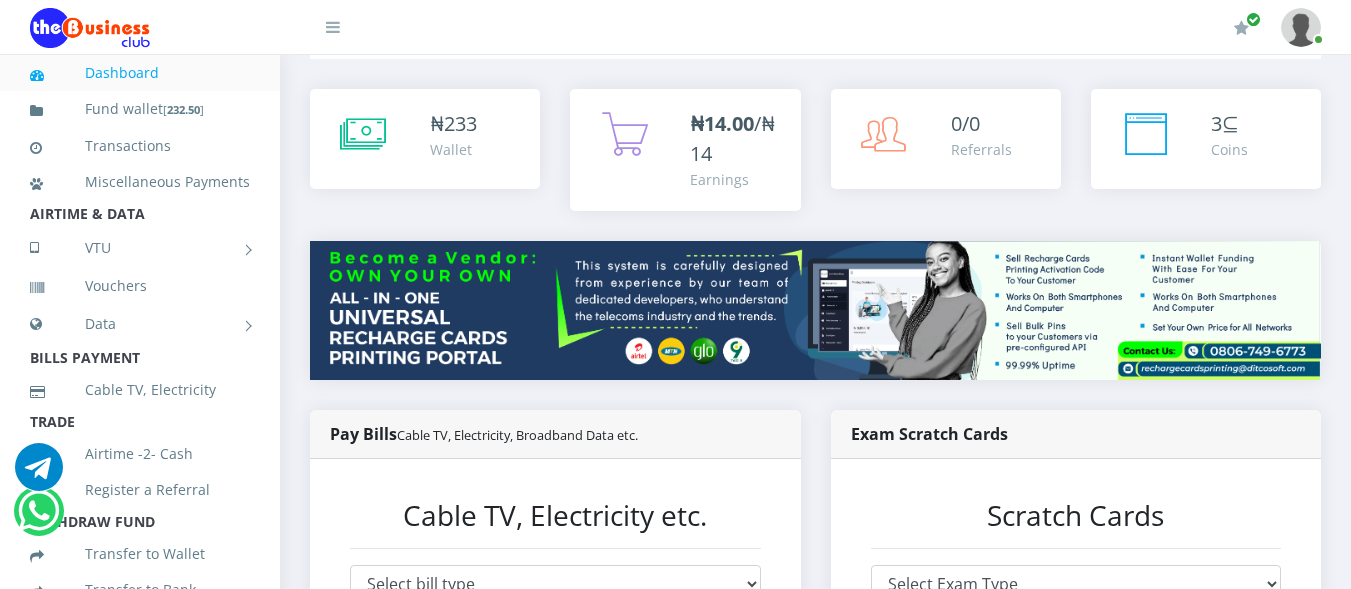 scroll, scrollTop: 0, scrollLeft: 0, axis: both 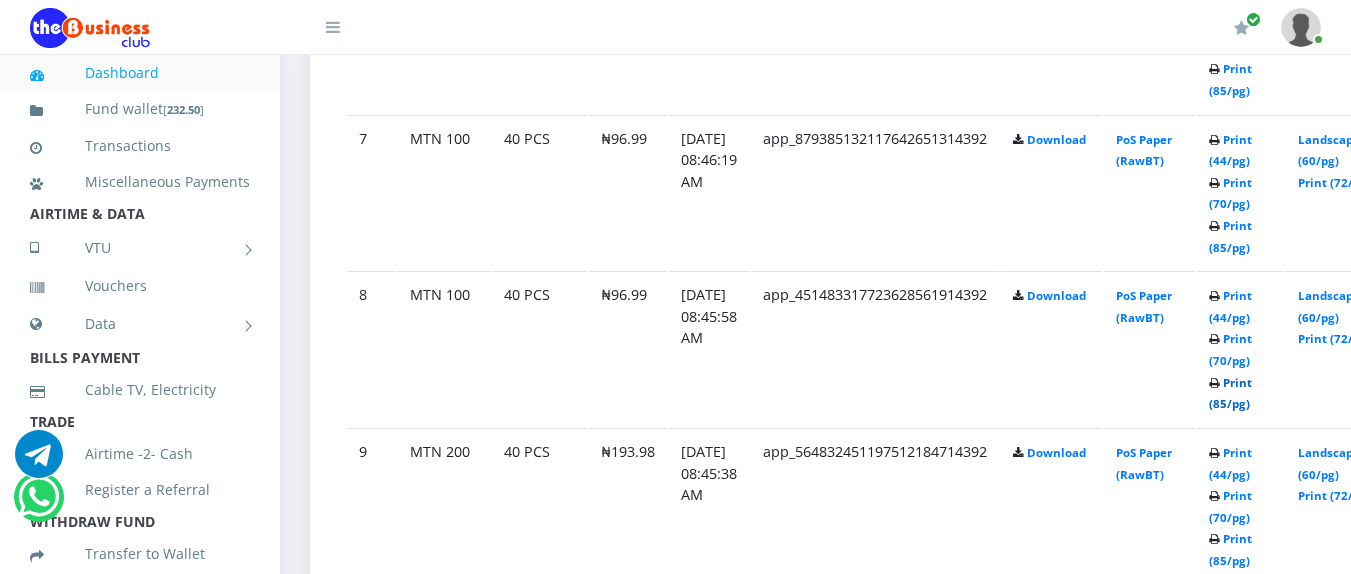 click on "Print (85/pg)" at bounding box center (1230, 393) 